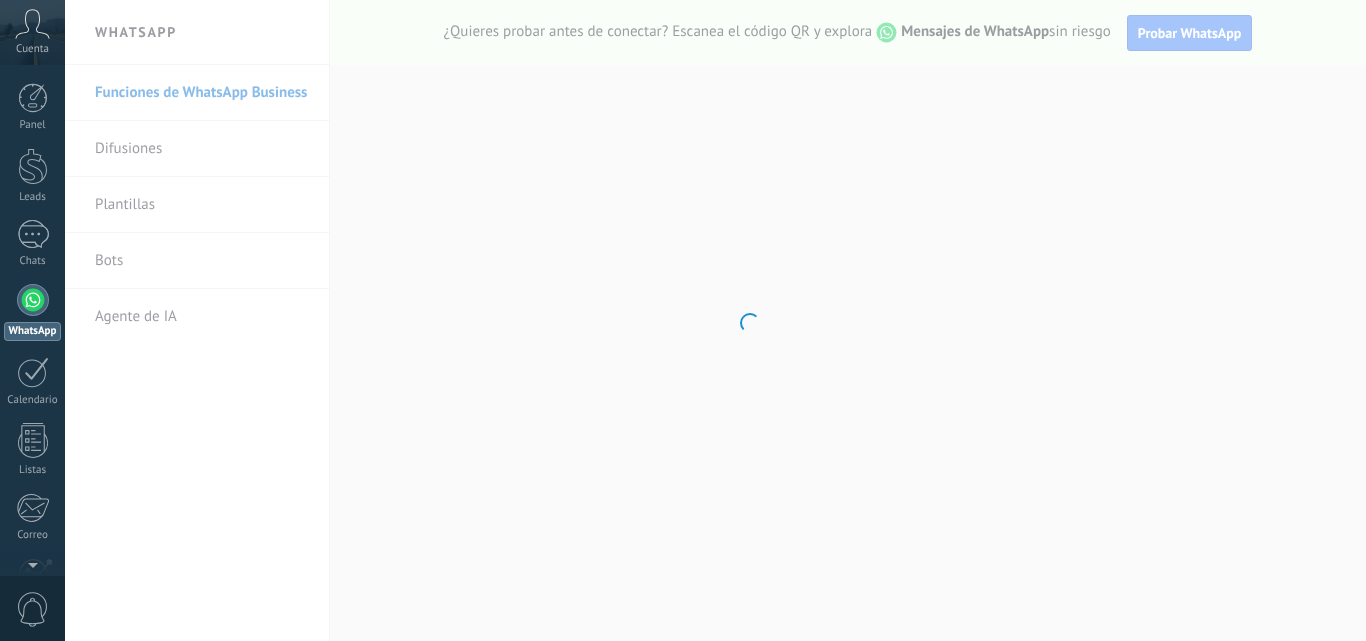 scroll, scrollTop: 0, scrollLeft: 0, axis: both 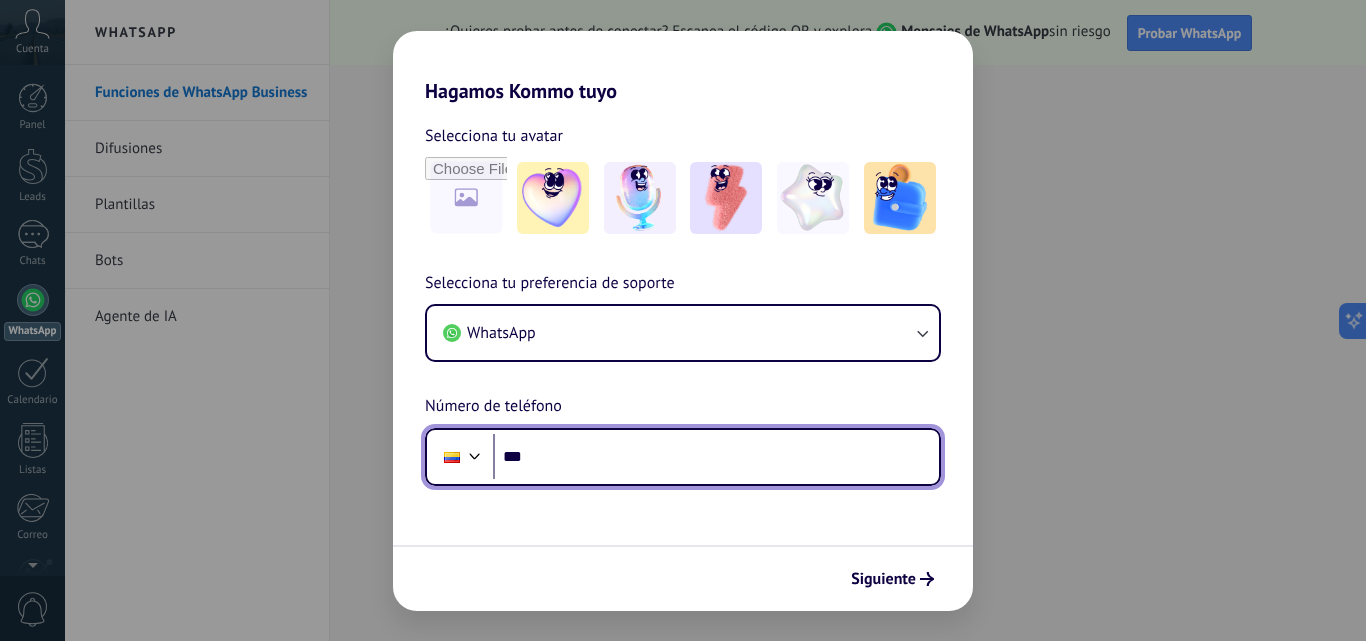 click on "***" at bounding box center (716, 457) 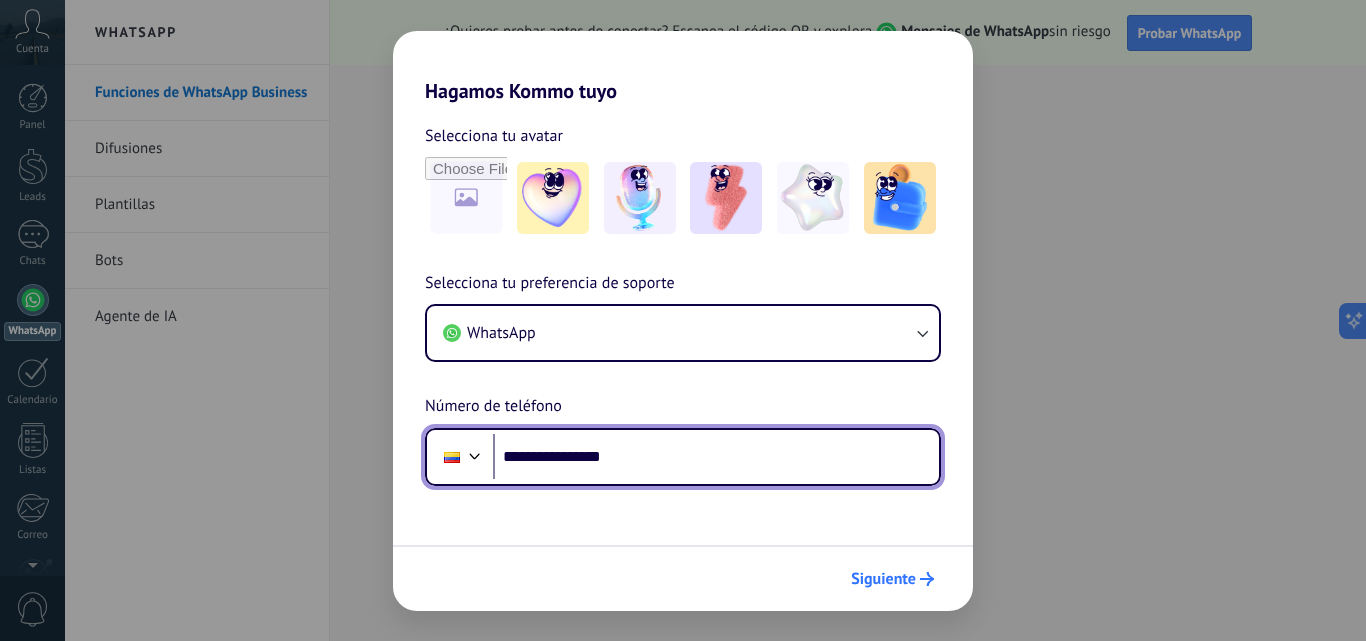 type on "**********" 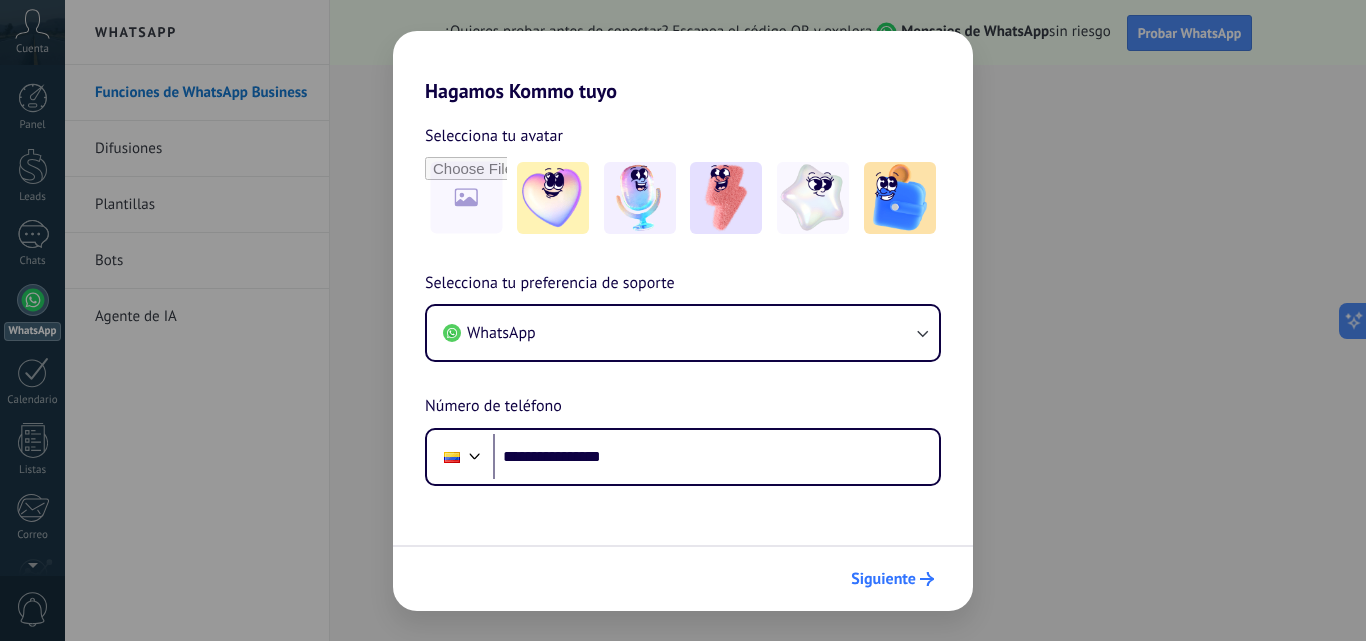 click on "Siguiente" at bounding box center (883, 579) 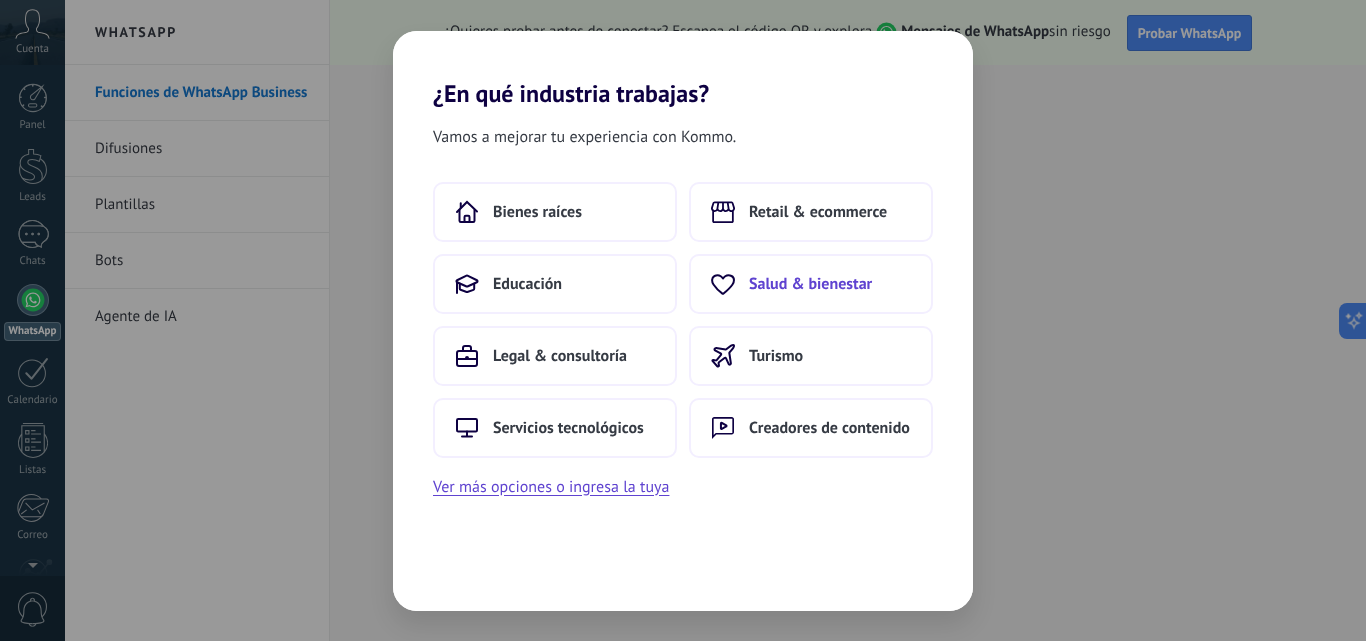 click on "Salud & bienestar" at bounding box center (810, 284) 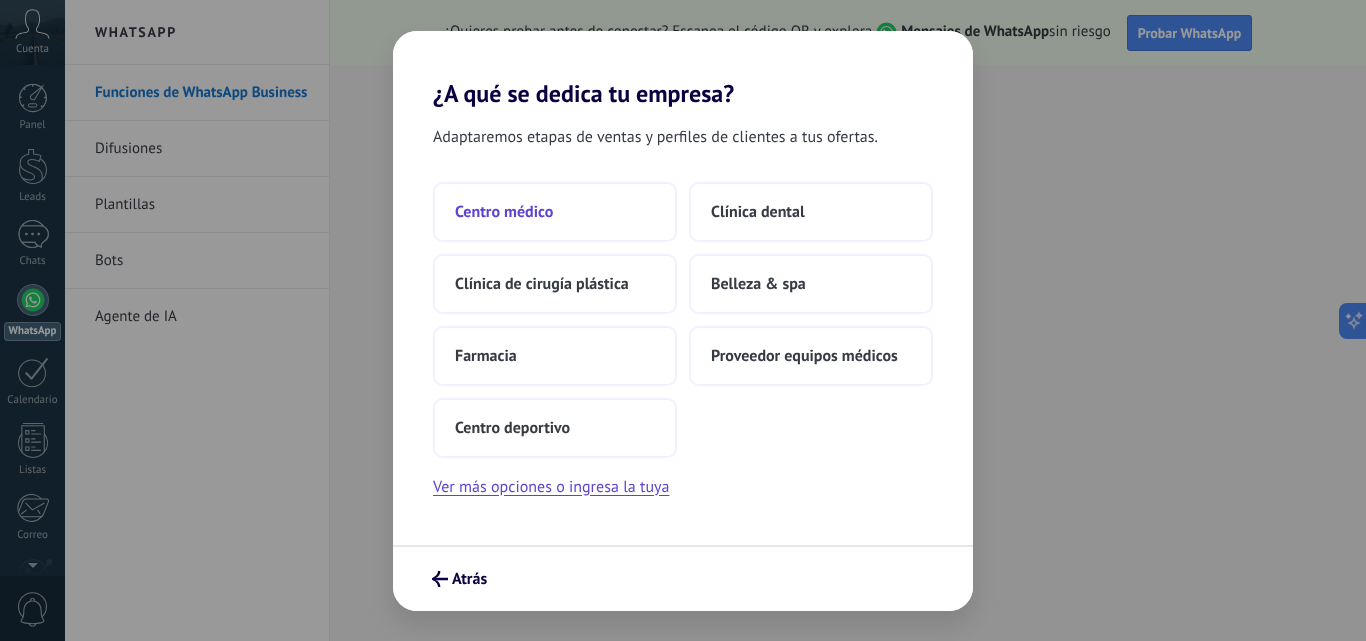 click on "Centro médico" at bounding box center (555, 212) 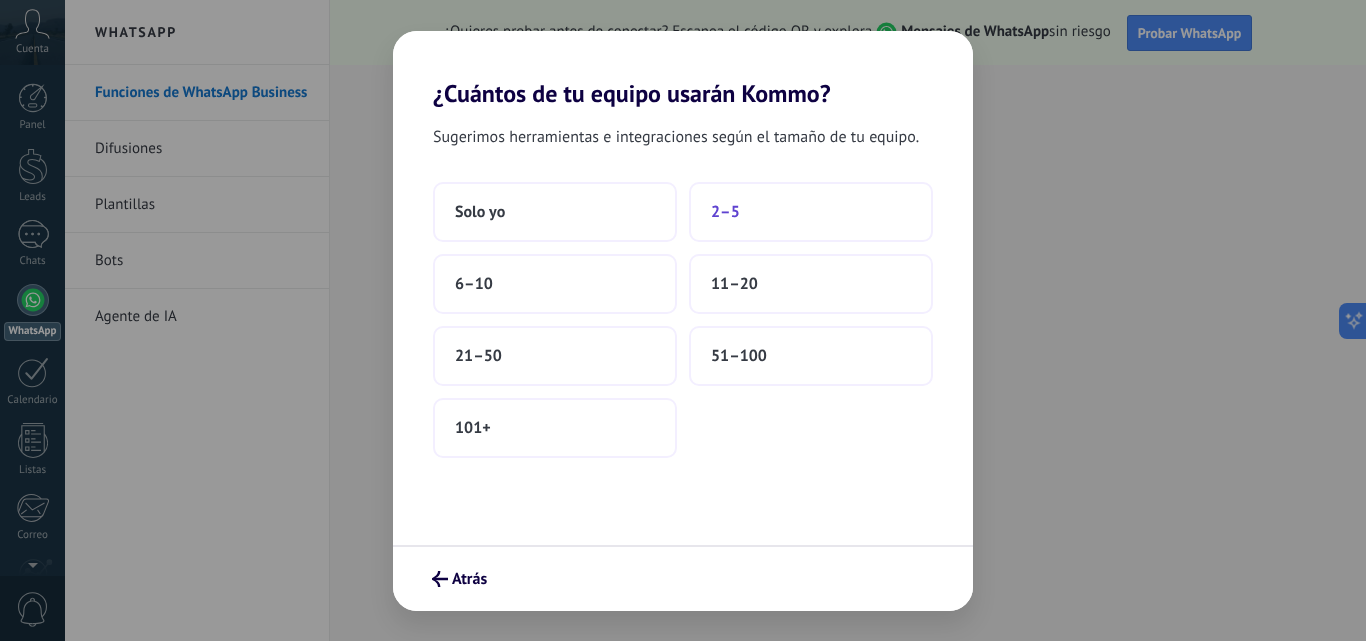 click on "2–5" at bounding box center (811, 212) 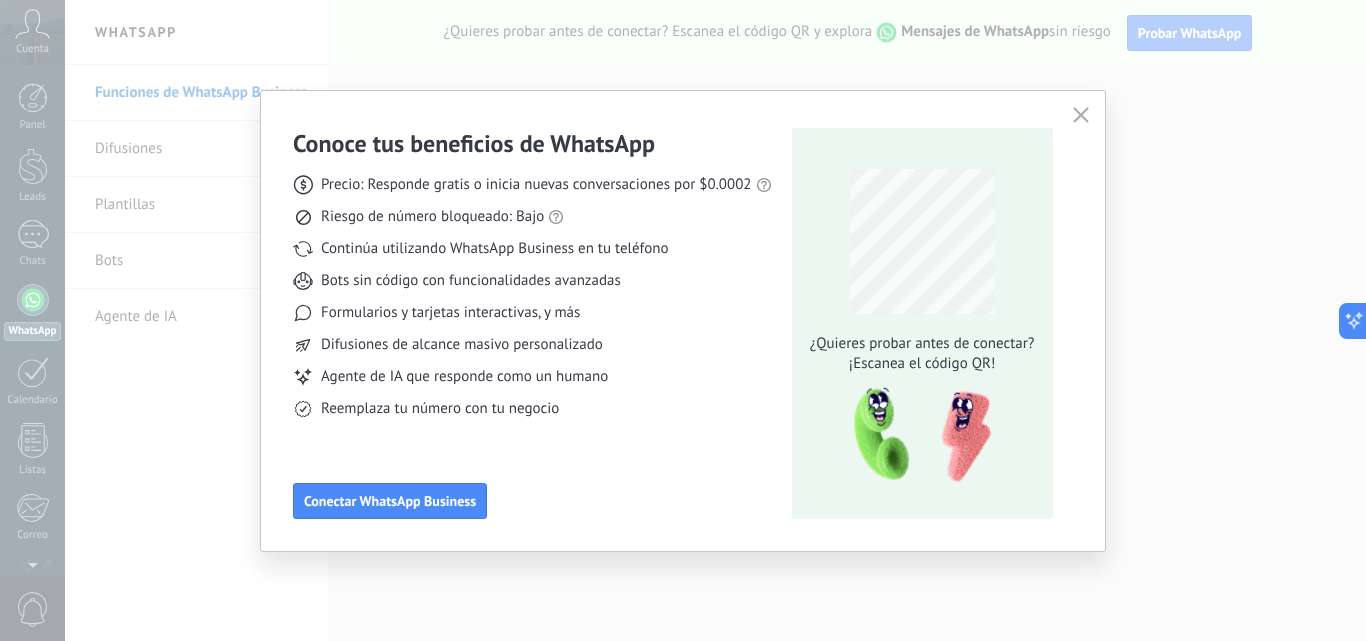 click 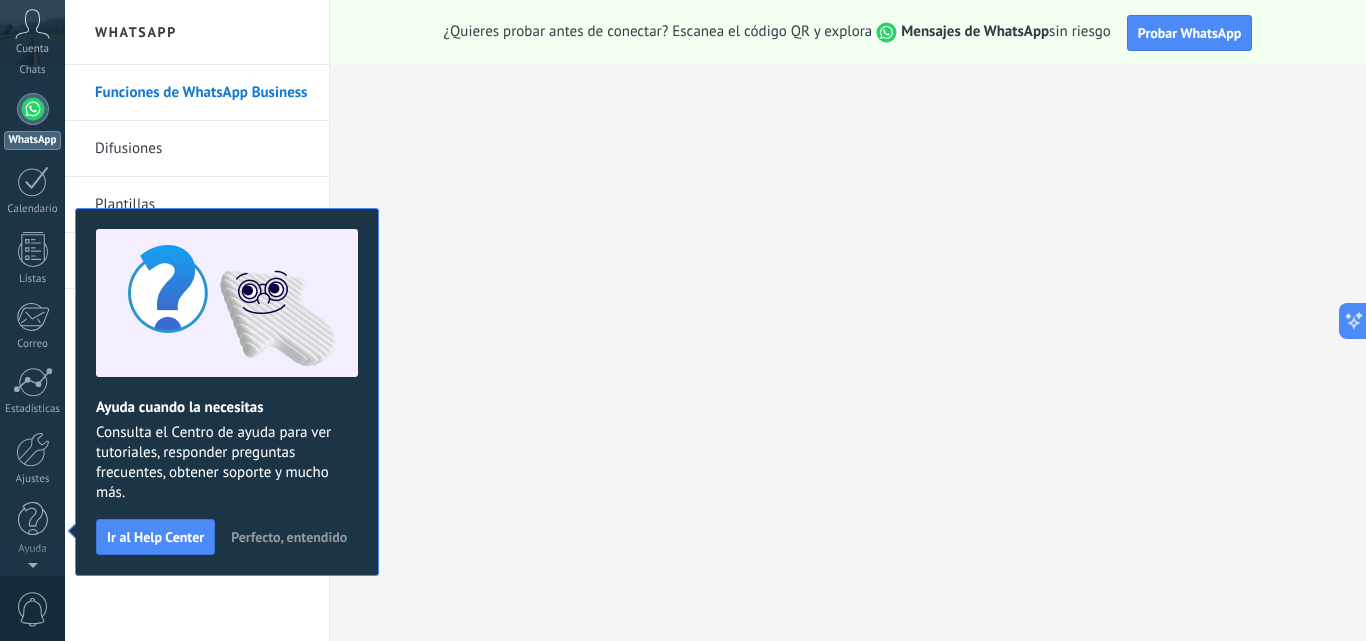 scroll, scrollTop: 0, scrollLeft: 0, axis: both 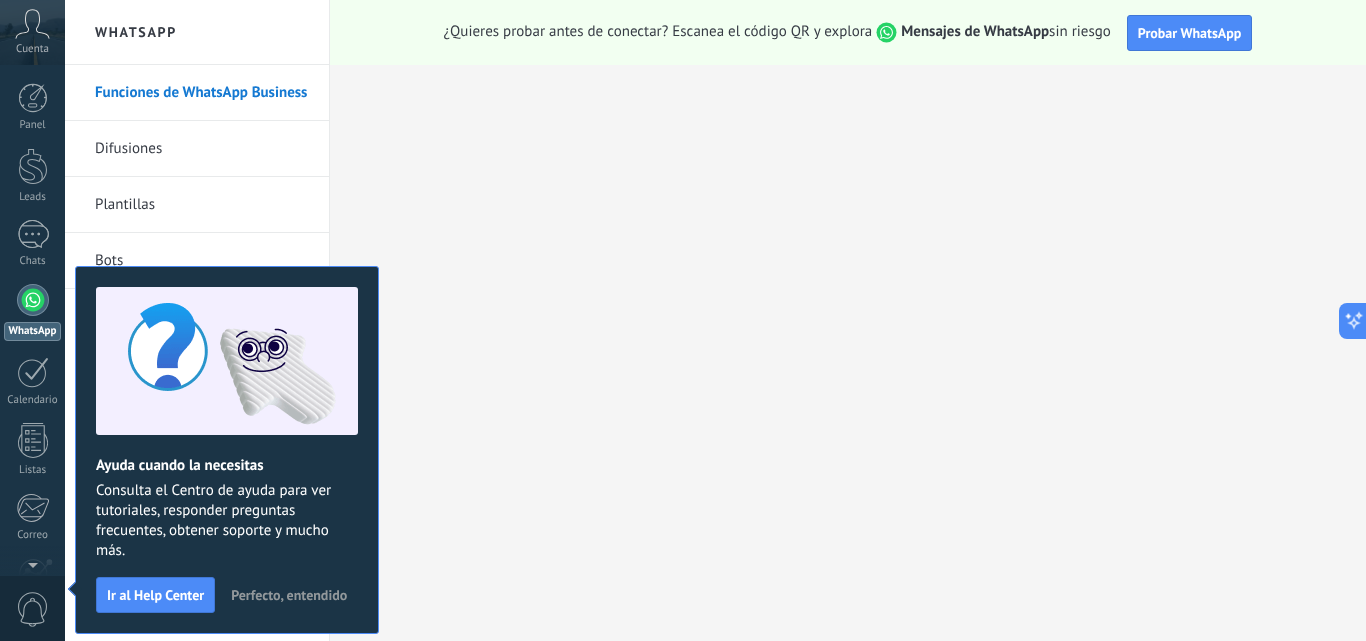 click on "Perfecto, entendido" at bounding box center [289, 595] 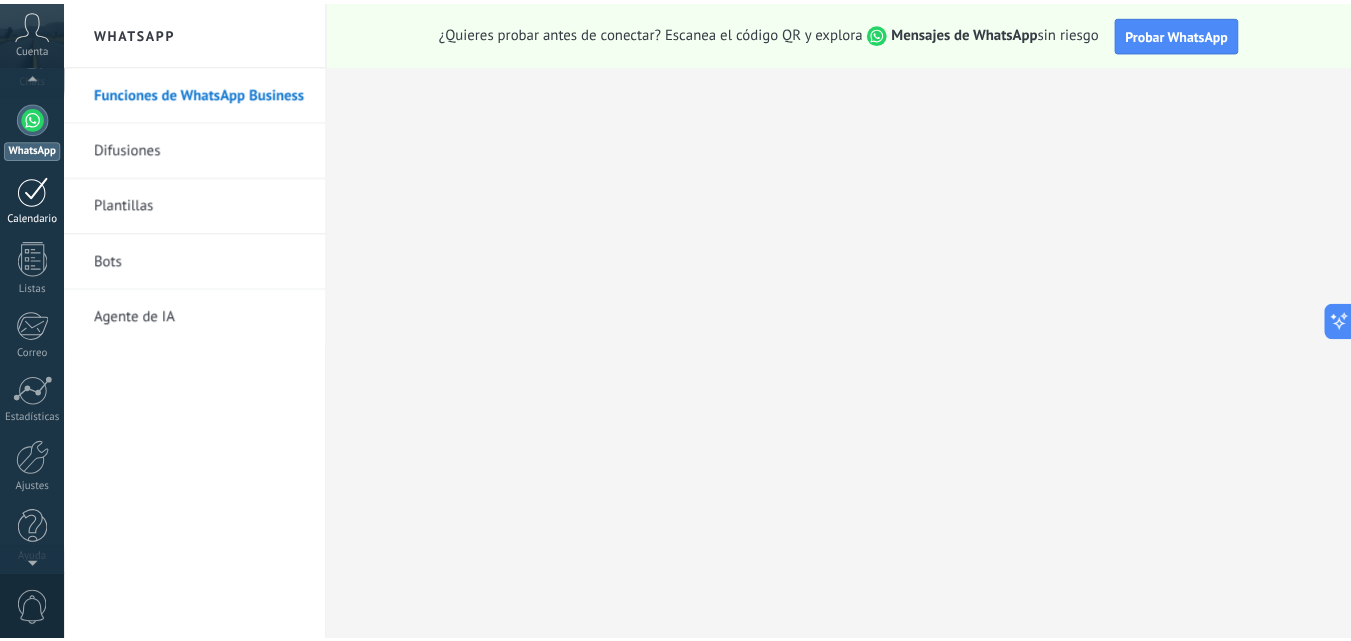 scroll, scrollTop: 191, scrollLeft: 0, axis: vertical 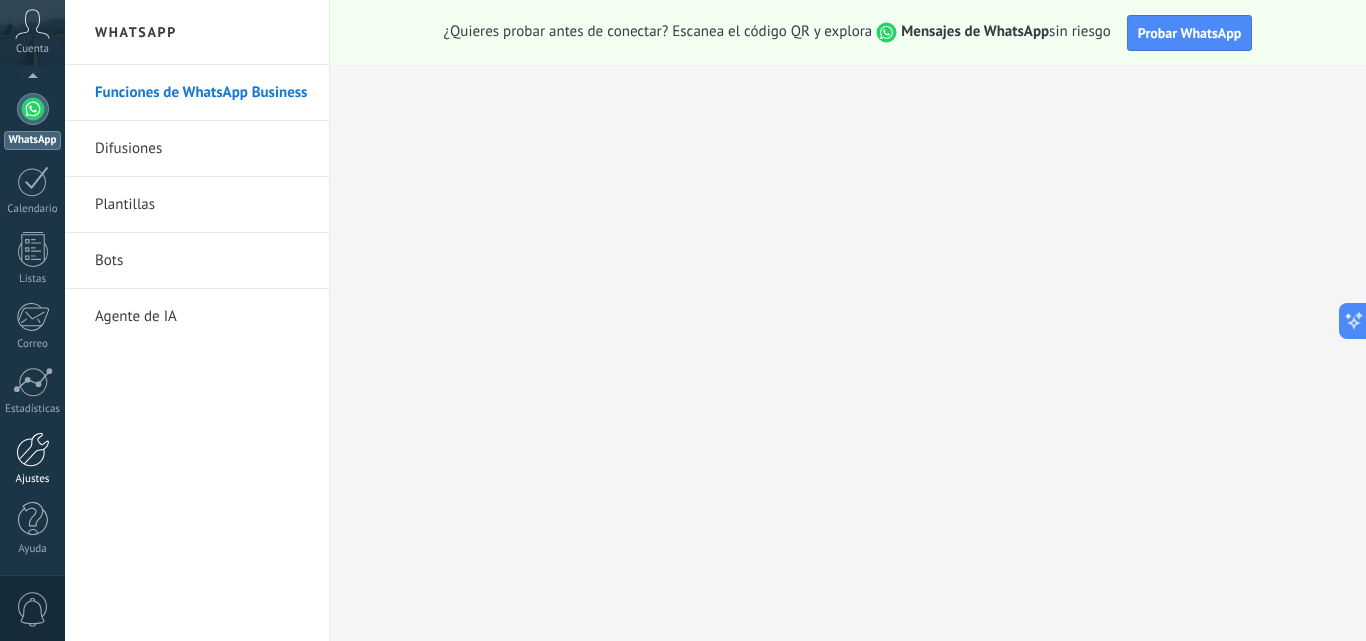 click at bounding box center [33, 449] 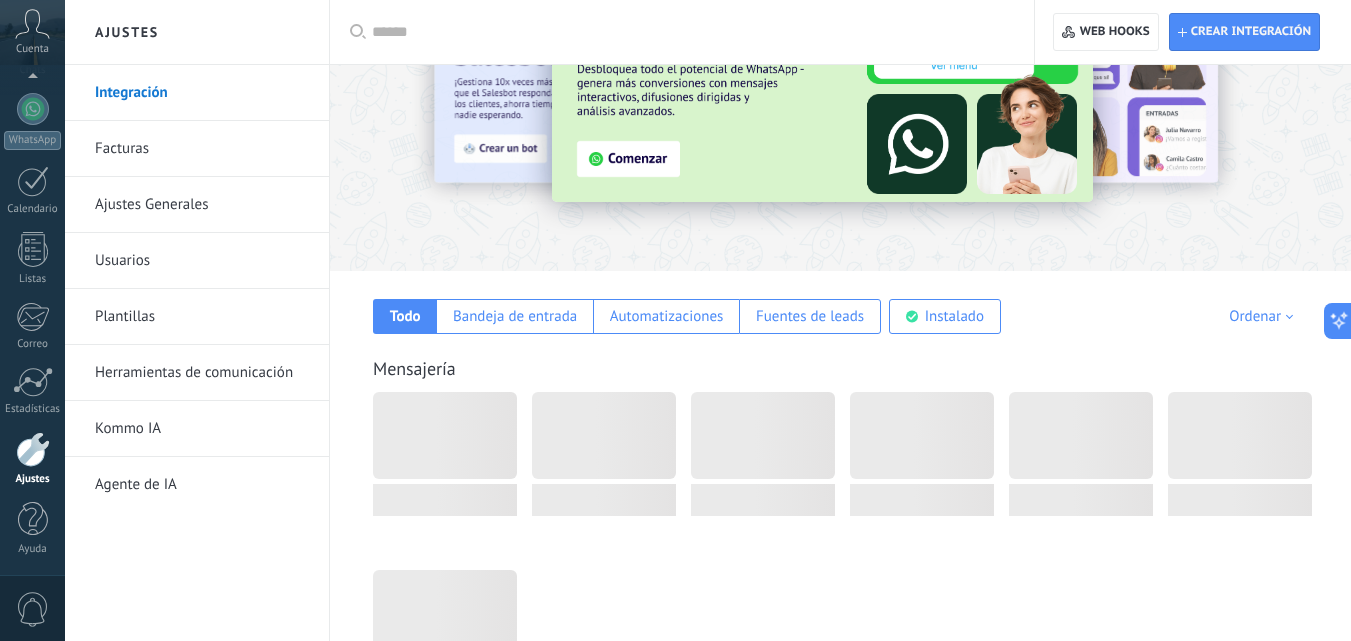scroll, scrollTop: 107, scrollLeft: 0, axis: vertical 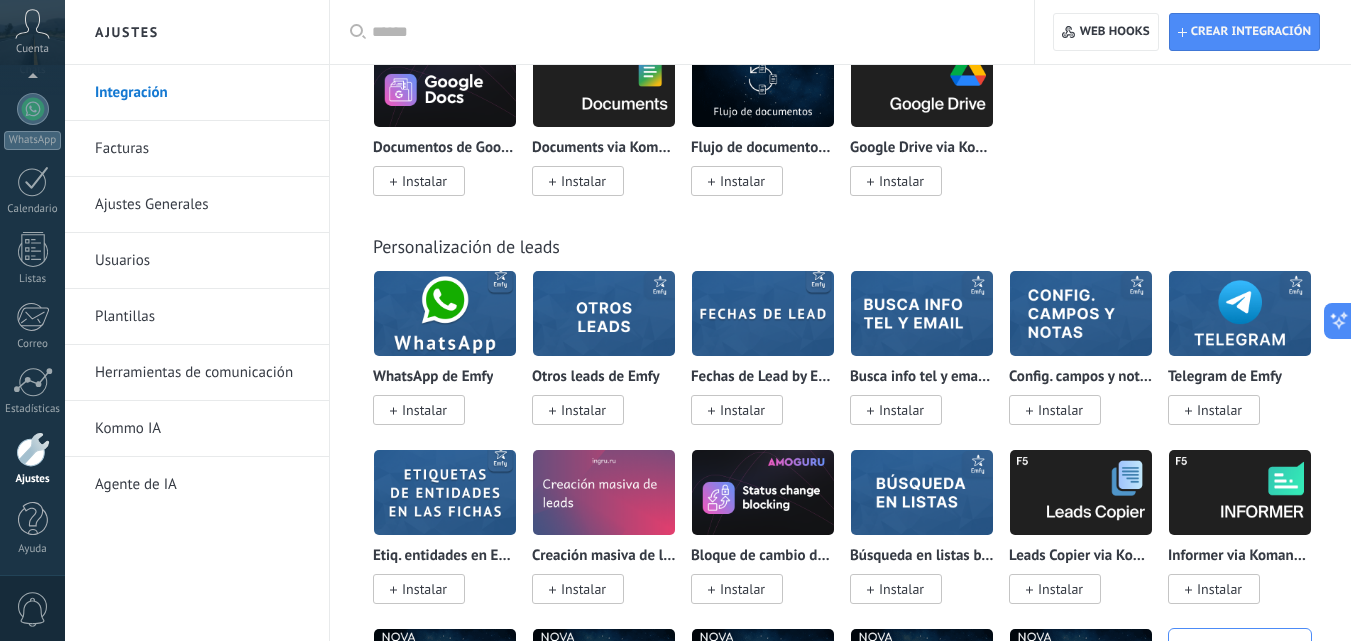 click on "Personalización de leads WhatsApp de Emfy Instalar Otros leads de Emfy Instalar Fechas de Lead by Emfy Instalar Busca info tel y email de Emfy Instalar Config. campos y notas de Emfy Instalar Telegram de Emfy Instalar Etiq. entidades en Emfy Instalar Creación masiva de leads desde Ingroup Instalar Bloque de cambio de estado de AMOGURU Instalar Búsqueda en listas by Emfy Instalar Leads Copier via Komanda F5 Instalar Informer via Komanda F5 Instalar Copiar de lead via NOVA Instalar Creación masiva de leads via NOVA Instalar Tintado de leads via NOVA Instalar Tinción no es un leads activo via NOVA Instalar Sincronización de leads via NOVA Instalar Ver más" at bounding box center (840, 488) 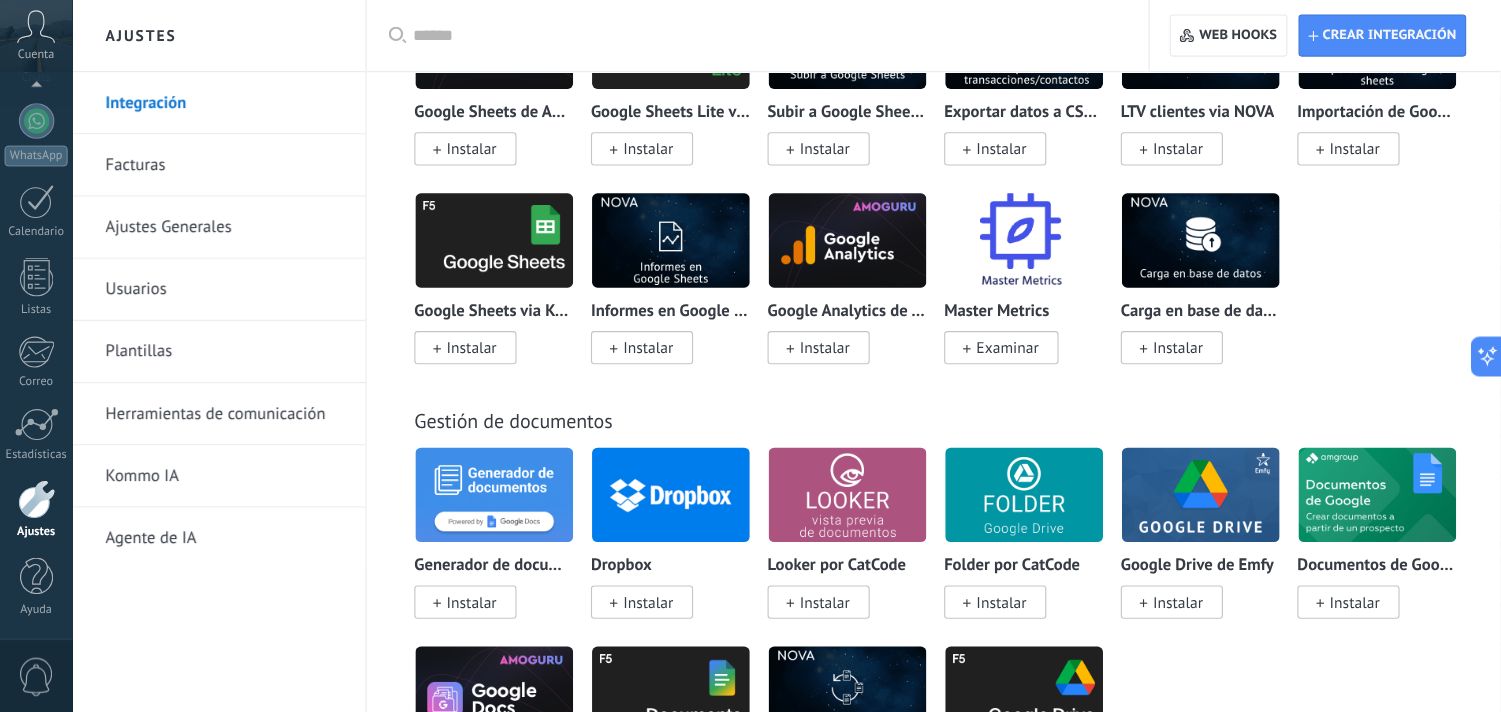 scroll, scrollTop: 5643, scrollLeft: 0, axis: vertical 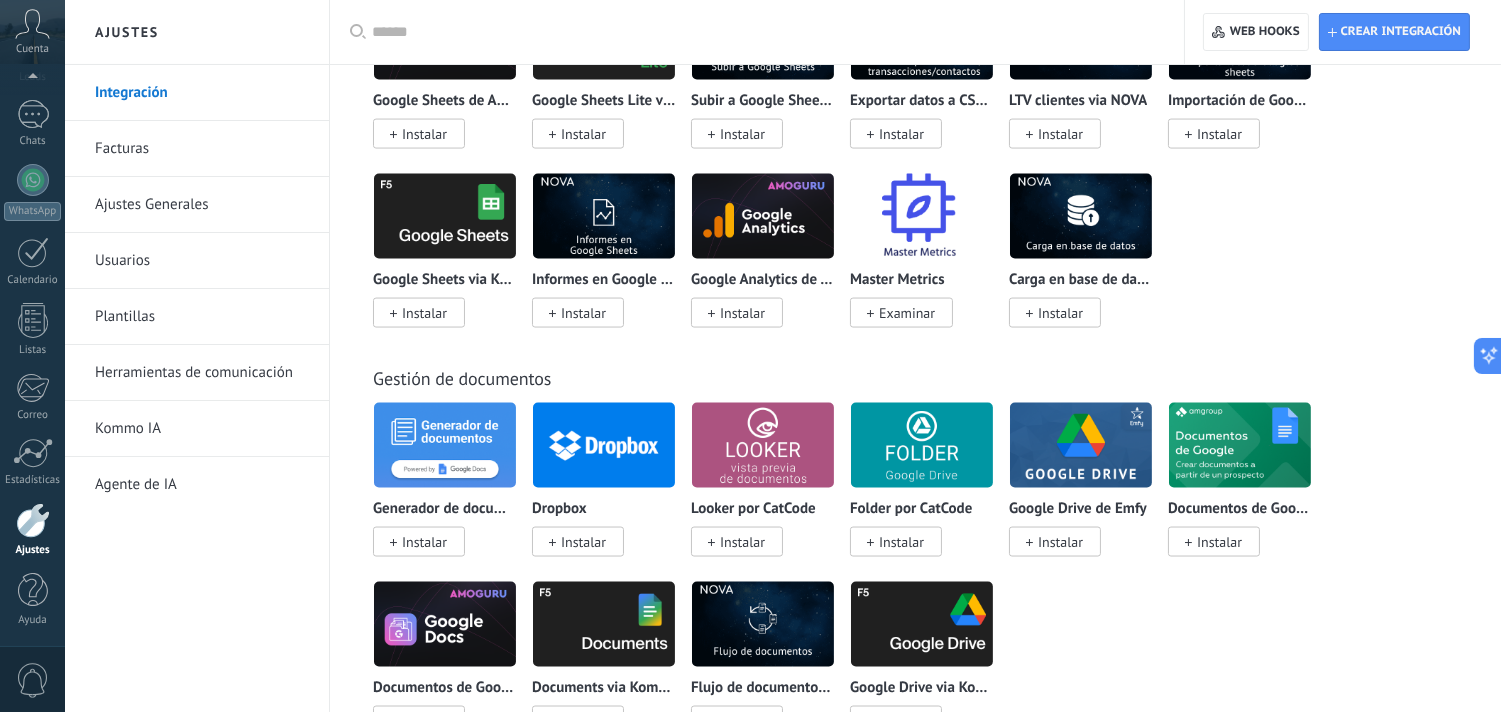drag, startPoint x: 1165, startPoint y: 212, endPoint x: 1294, endPoint y: 235, distance: 131.03435 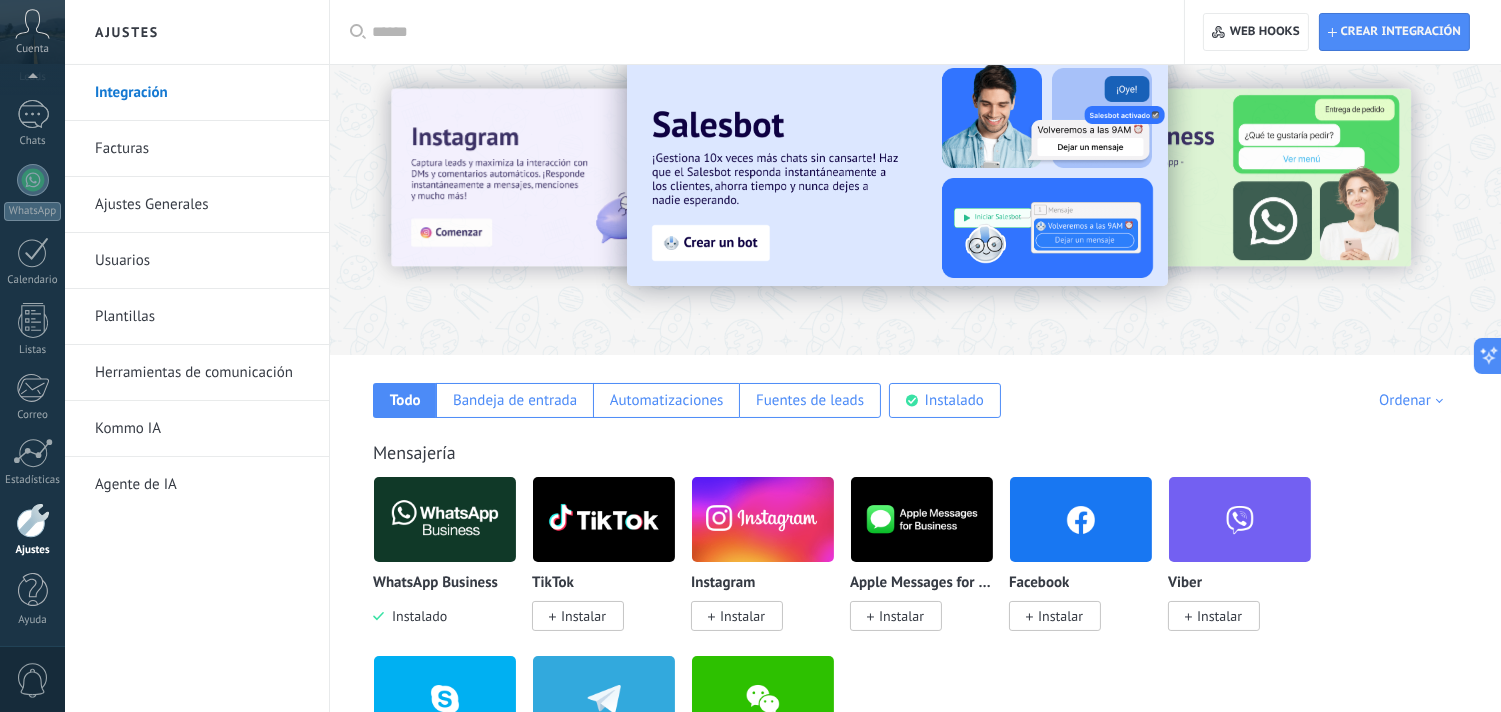 scroll, scrollTop: 0, scrollLeft: 0, axis: both 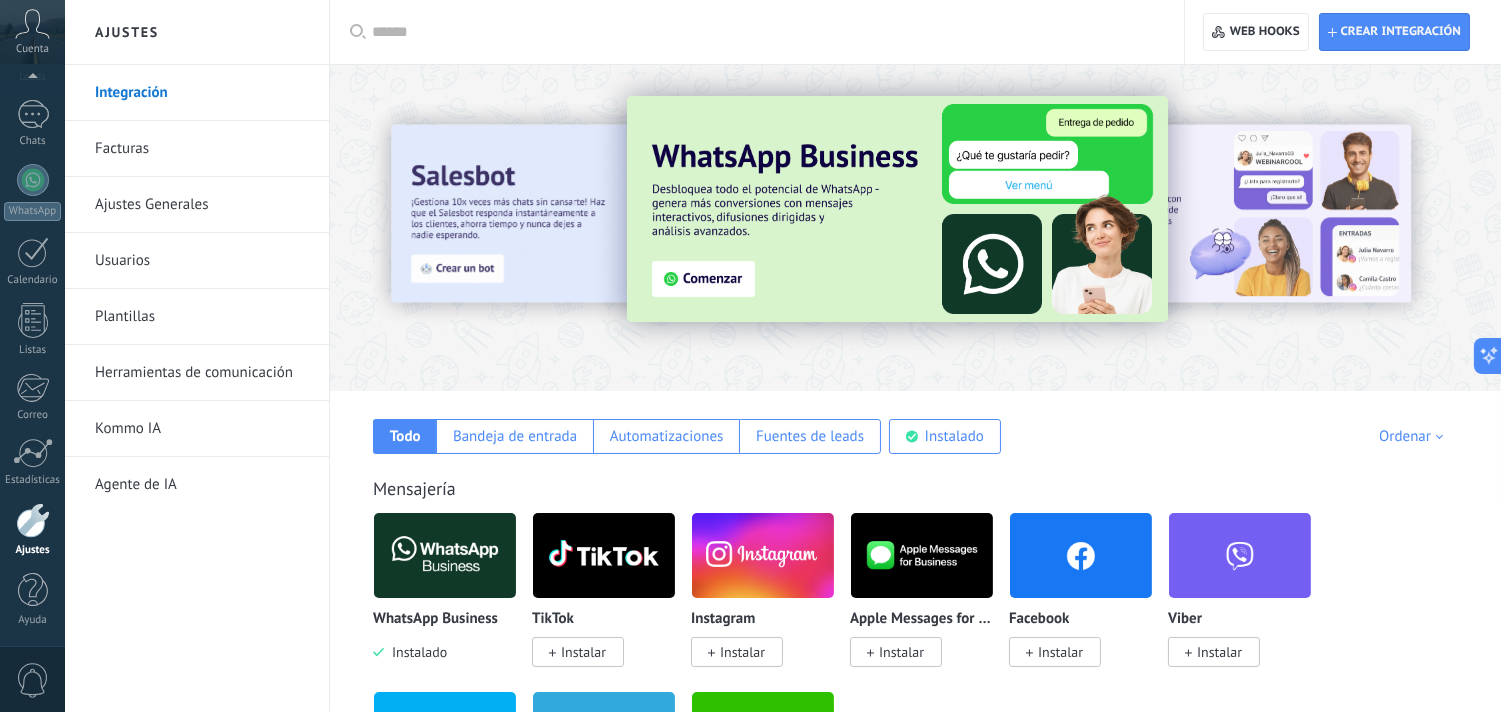 drag, startPoint x: 698, startPoint y: 13, endPoint x: 694, endPoint y: 26, distance: 13.601471 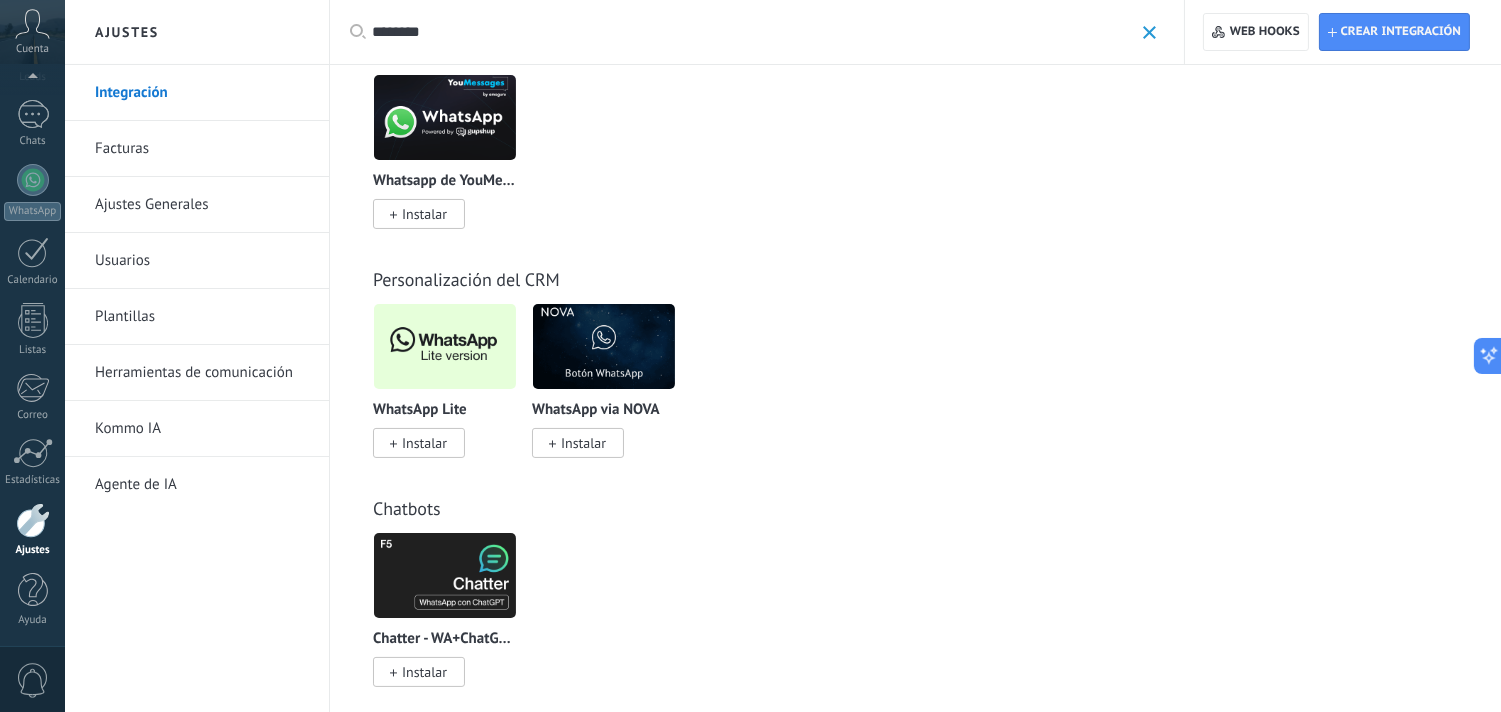scroll, scrollTop: 488, scrollLeft: 0, axis: vertical 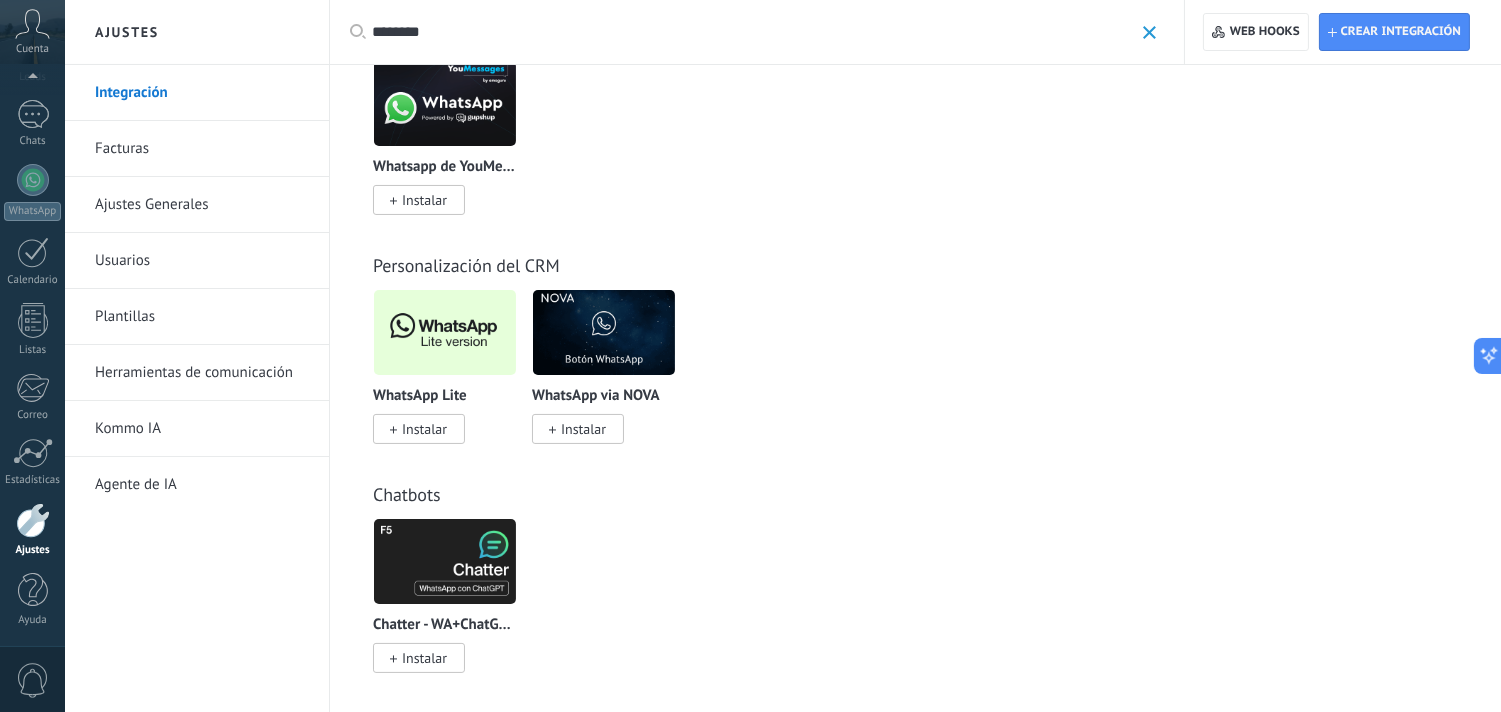 type on "********" 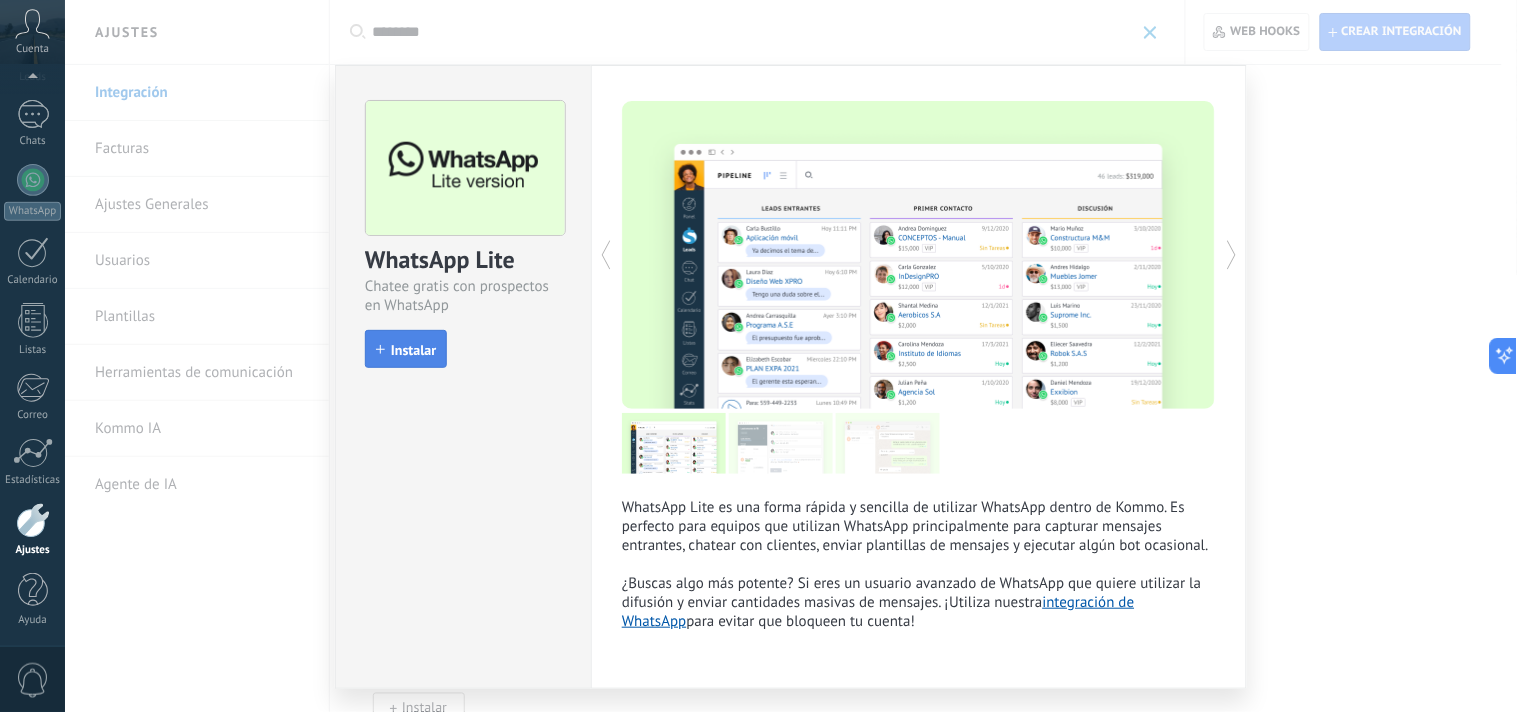 click on "Instalar" at bounding box center (413, 350) 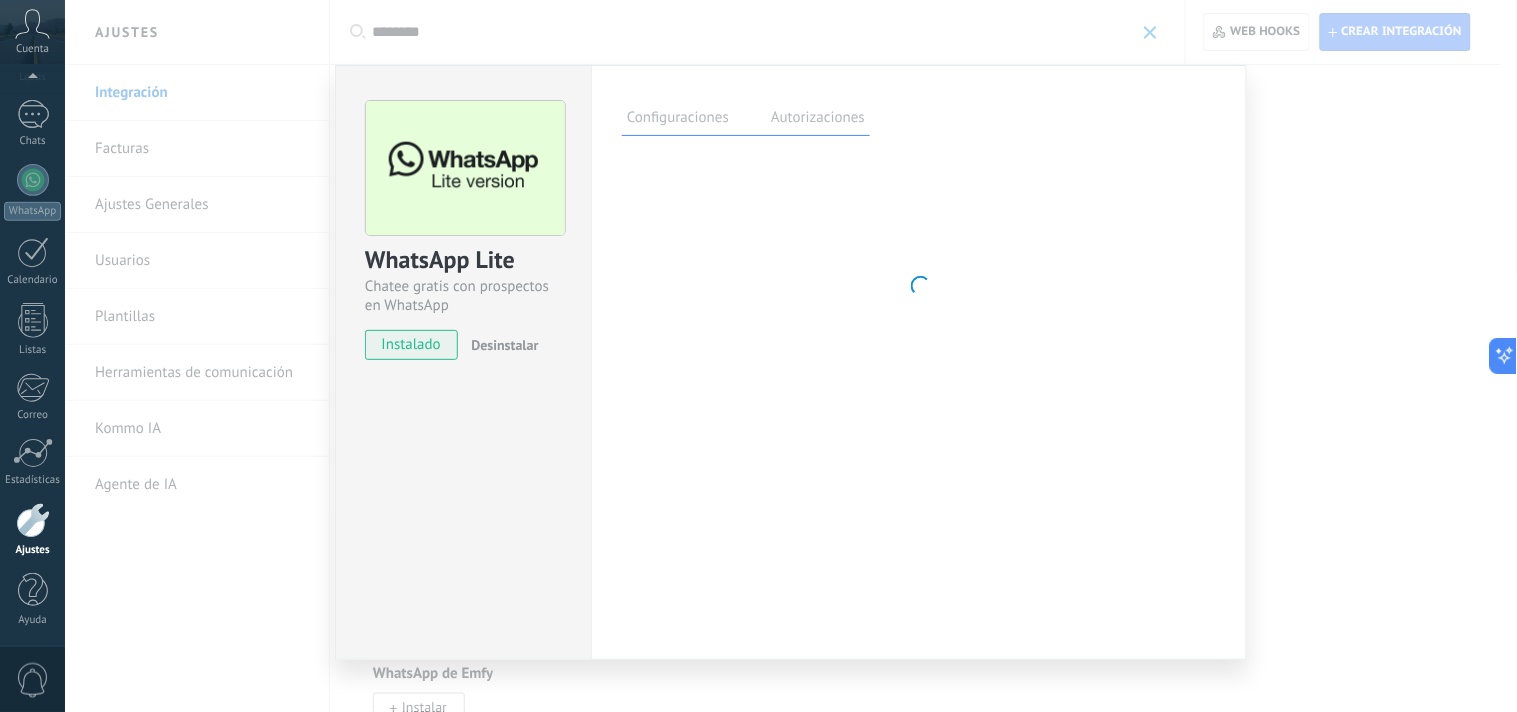 click on "WhatsApp Lite Chatee gratis con prospectos en WhatsApp instalado Desinstalar Configuraciones Autorizaciones Esta pestaña registra a los usuarios que han concedido acceso a las integración a esta cuenta. Si deseas remover la posibilidad que un usuario pueda enviar solicitudes a la cuenta en nombre de esta integración, puedes revocar el acceso. Si el acceso a todos los usuarios es revocado, la integración dejará de funcionar. Esta aplicacion está instalada, pero nadie le ha dado acceso aun. Más de 2 mil millones de personas utilizan activamente WhatsApp para conectarse con amigos, familiares y empresas. Esta integración agrega el chat más popular a tu arsenal de comunicación: captura automáticamente leads desde los mensajes entrantes, comparte el acceso al chat con todo tu equipo y potencia todo con las herramientas integradas de Kommo, como el botón de compromiso y Salesbot. más _: Guardar Usa tu [PHONE] al menos" at bounding box center (791, 356) 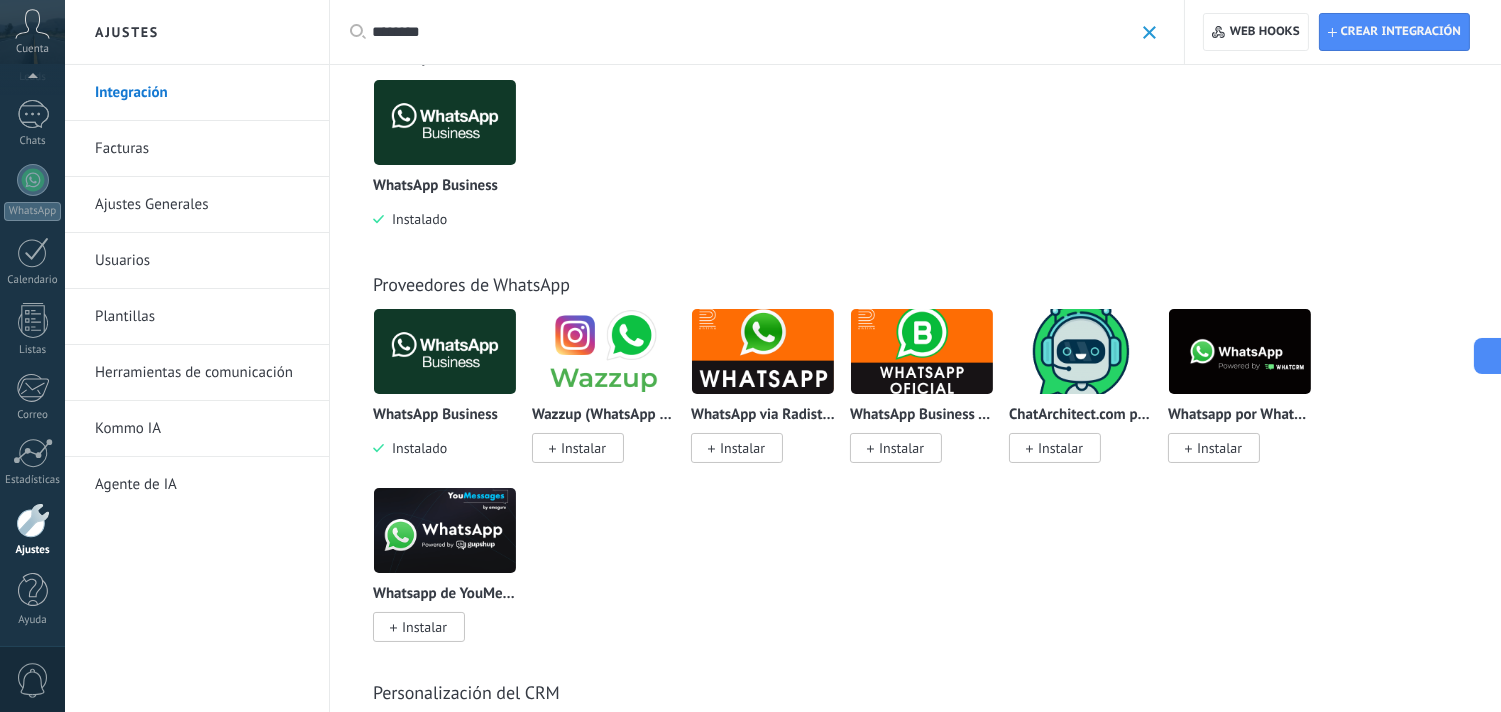 scroll, scrollTop: 0, scrollLeft: 0, axis: both 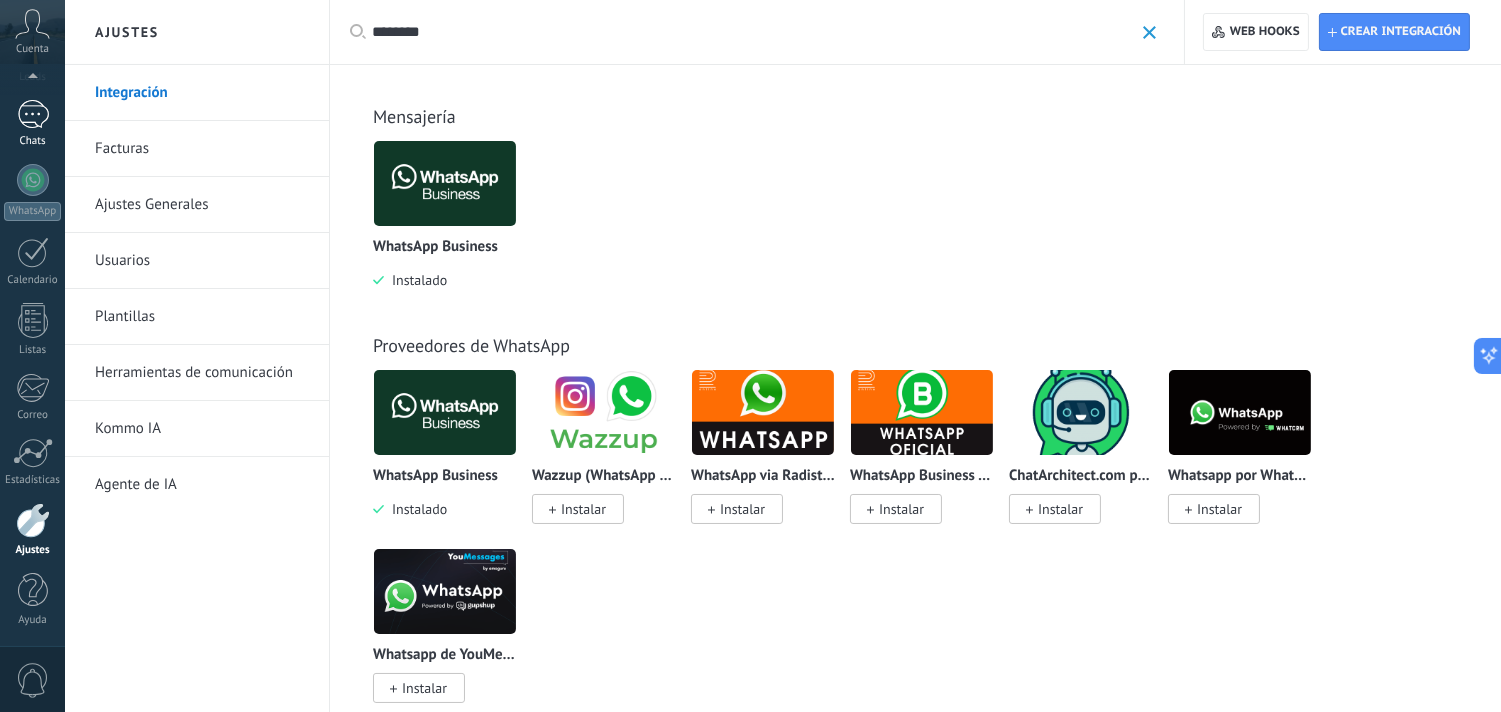 click on "Chats" at bounding box center (32, 124) 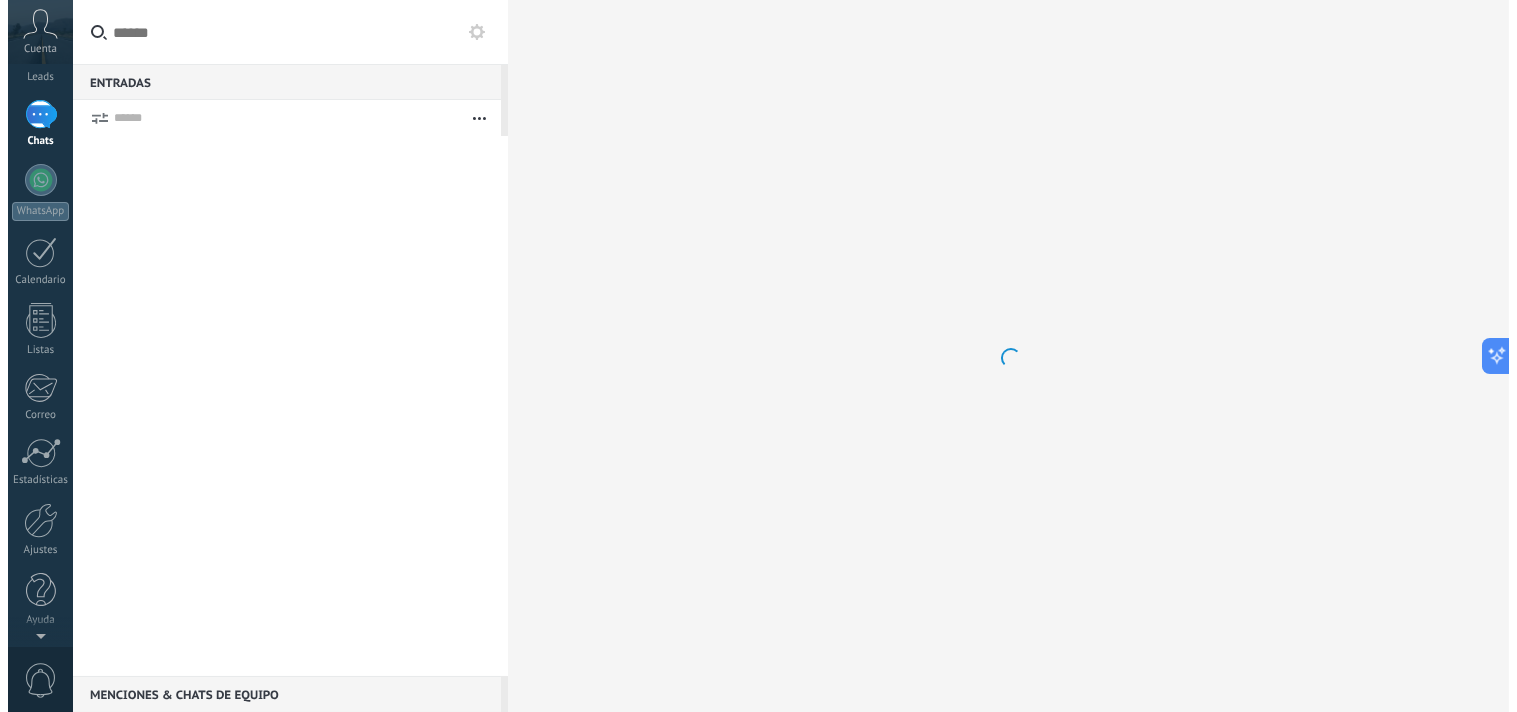 scroll, scrollTop: 0, scrollLeft: 0, axis: both 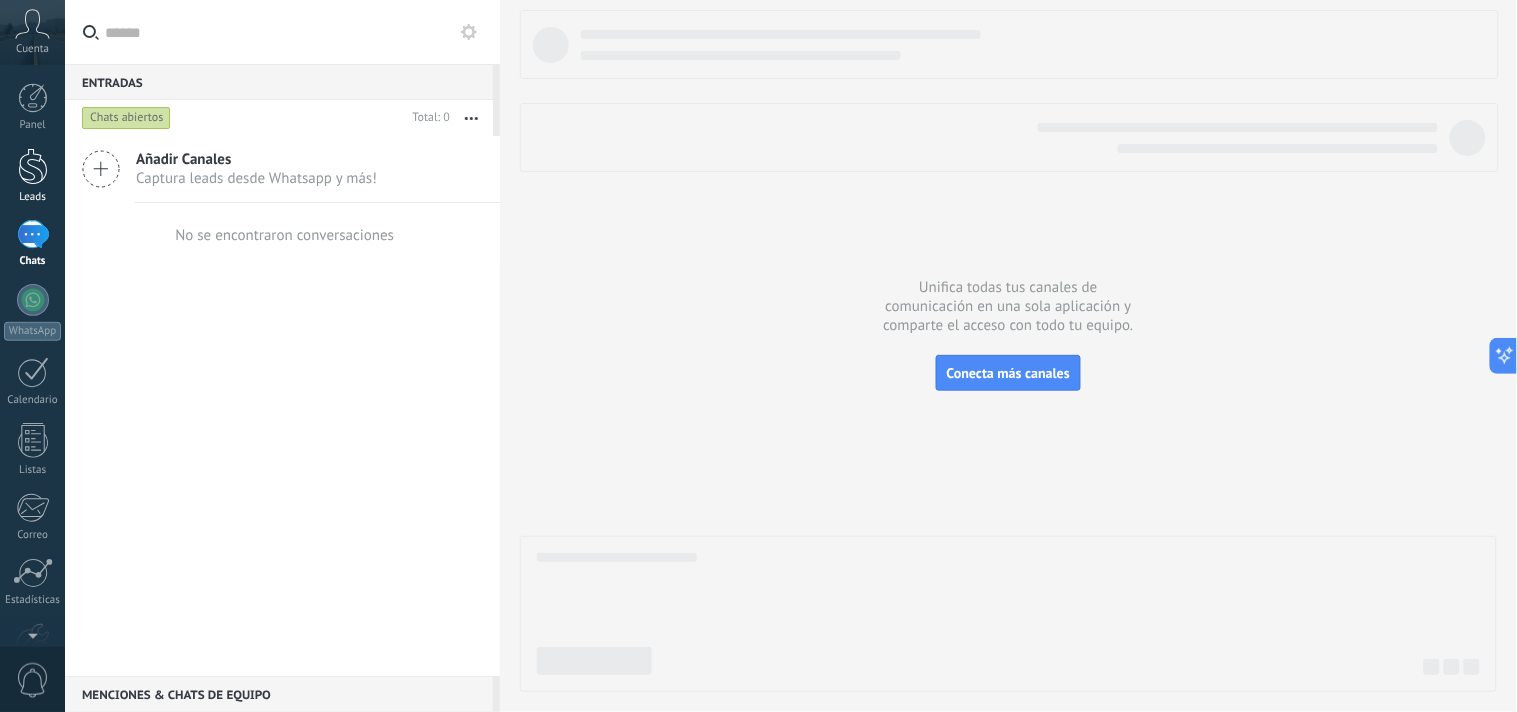 click at bounding box center (33, 166) 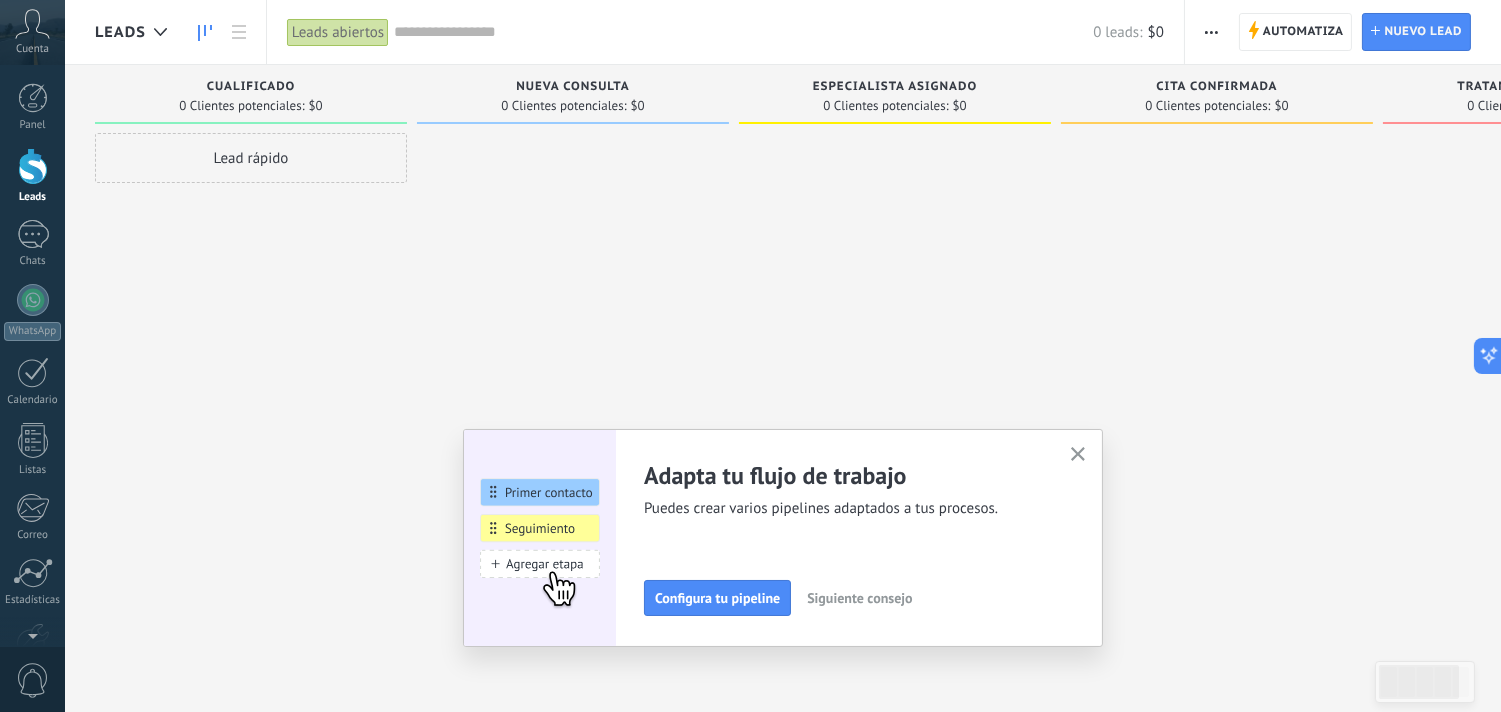 click at bounding box center [1078, 455] 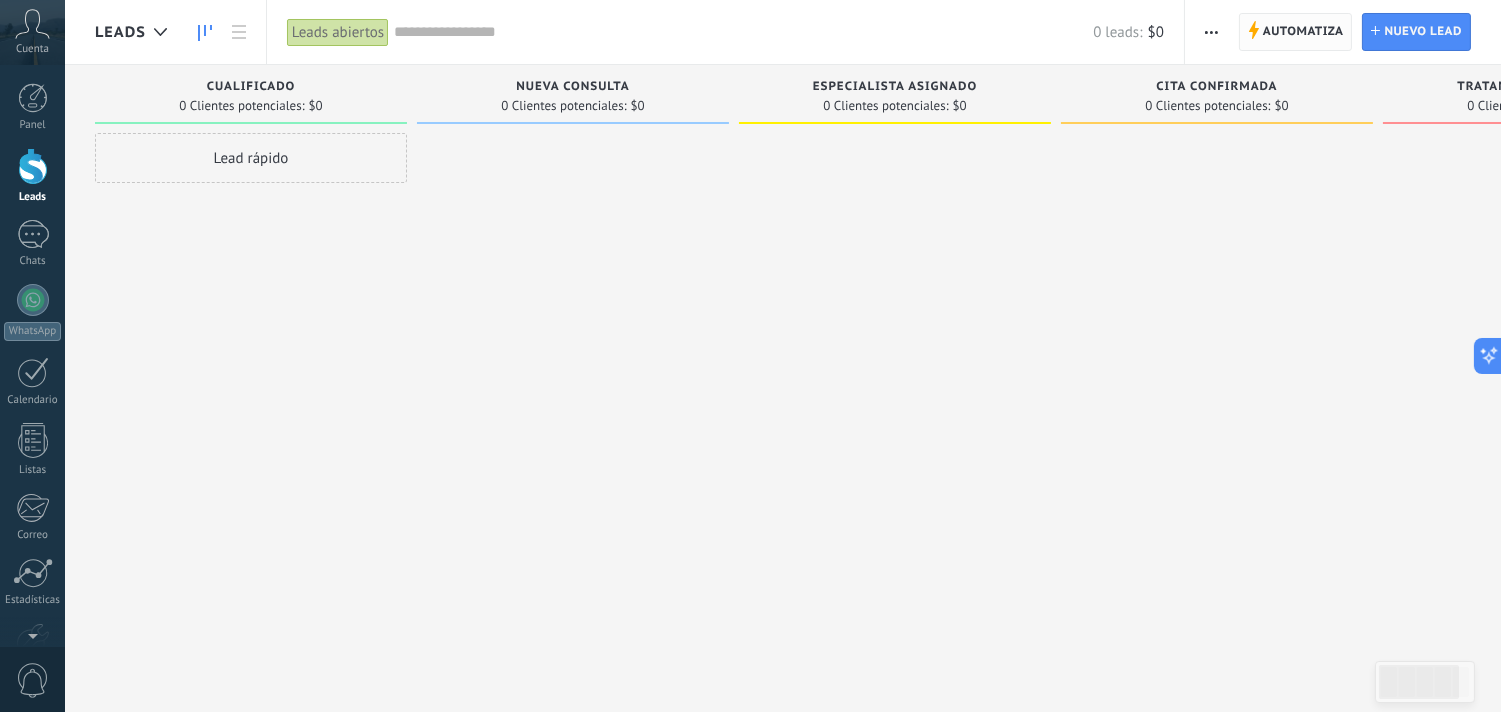 click on "Automatiza" at bounding box center [1303, 32] 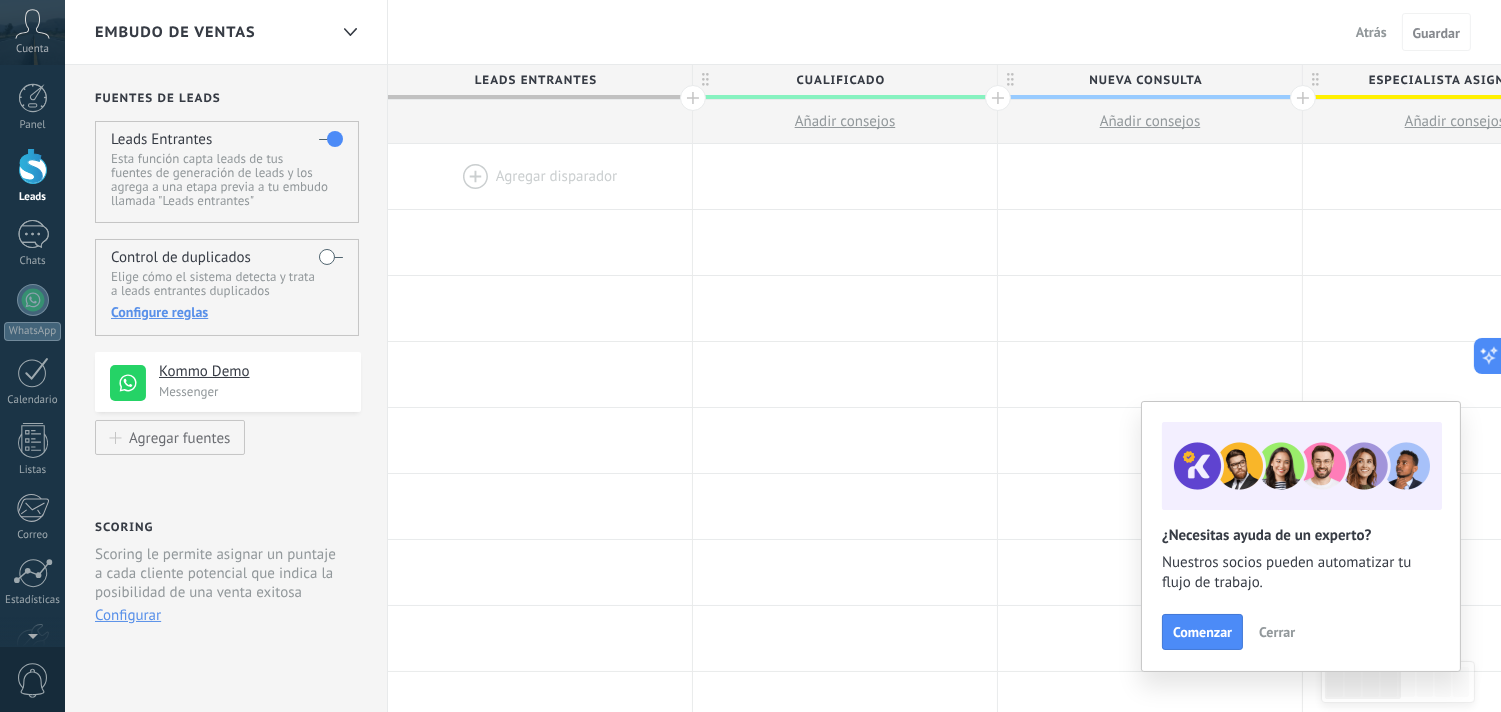 click on "Cerrar" at bounding box center (1277, 632) 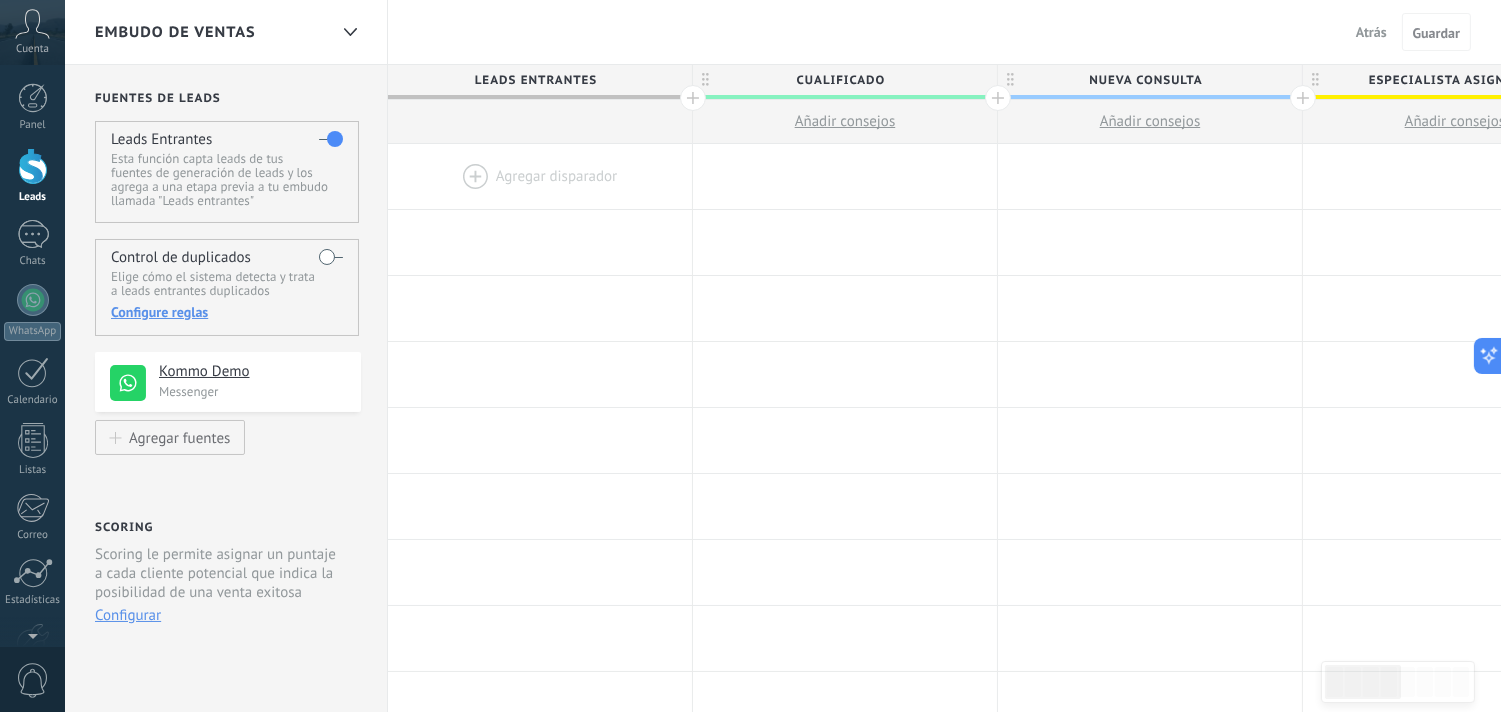 click at bounding box center (540, 176) 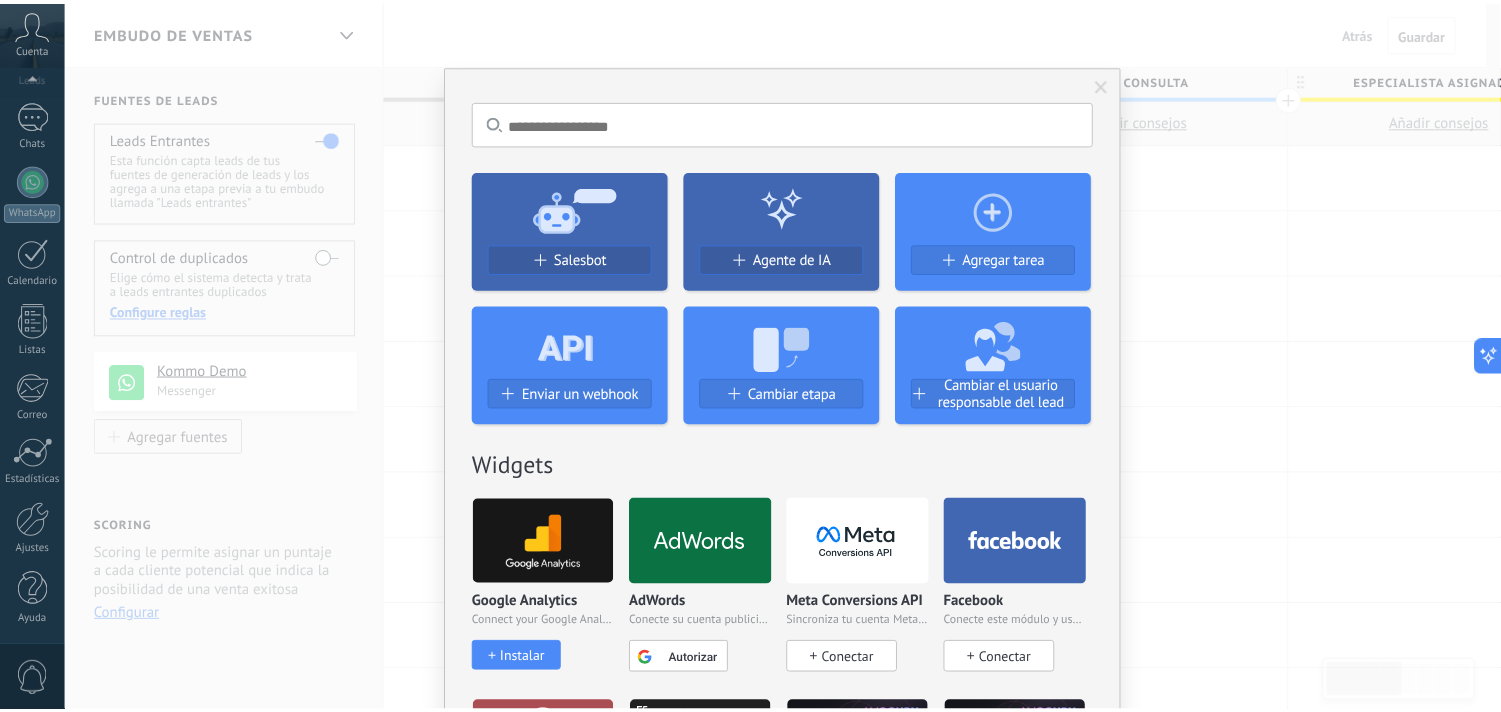 scroll, scrollTop: 0, scrollLeft: 0, axis: both 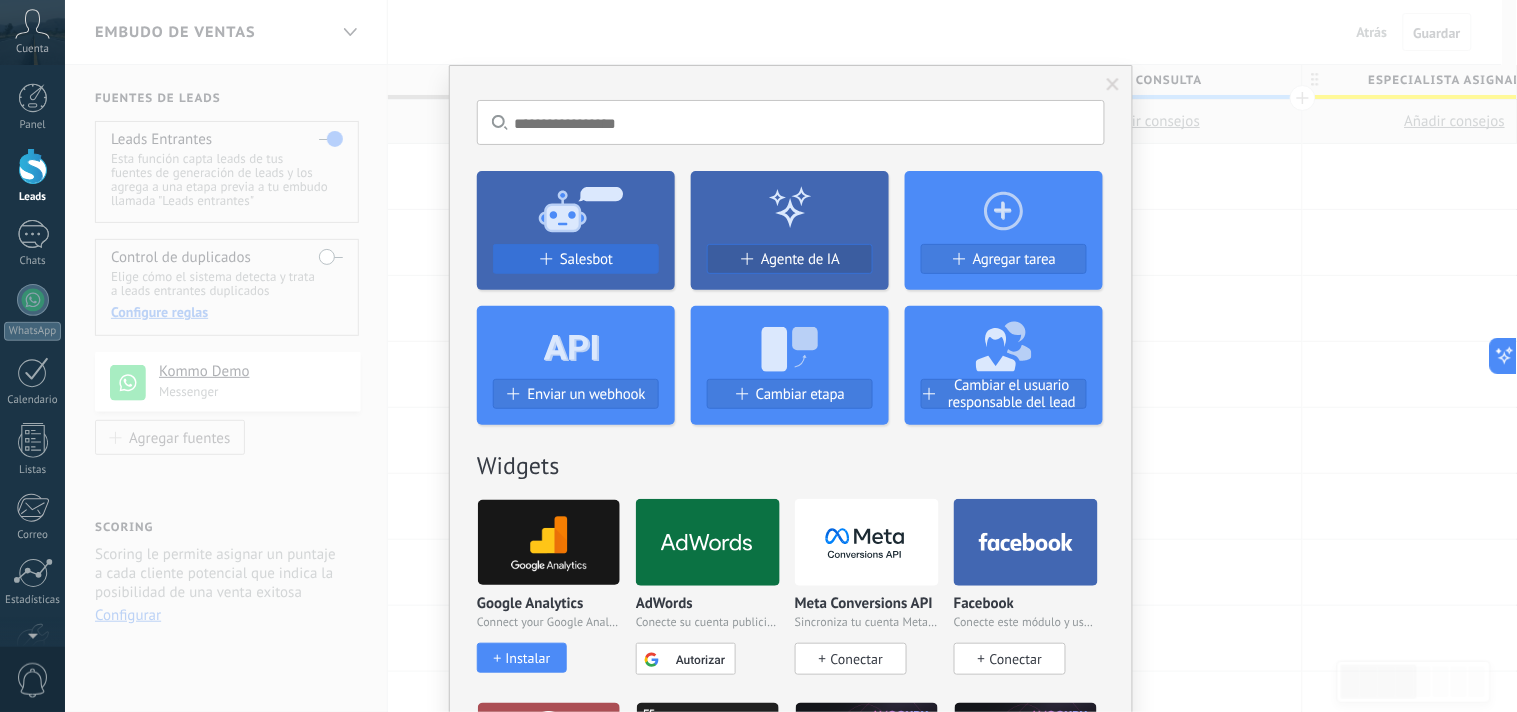 click on "Salesbot" at bounding box center [586, 259] 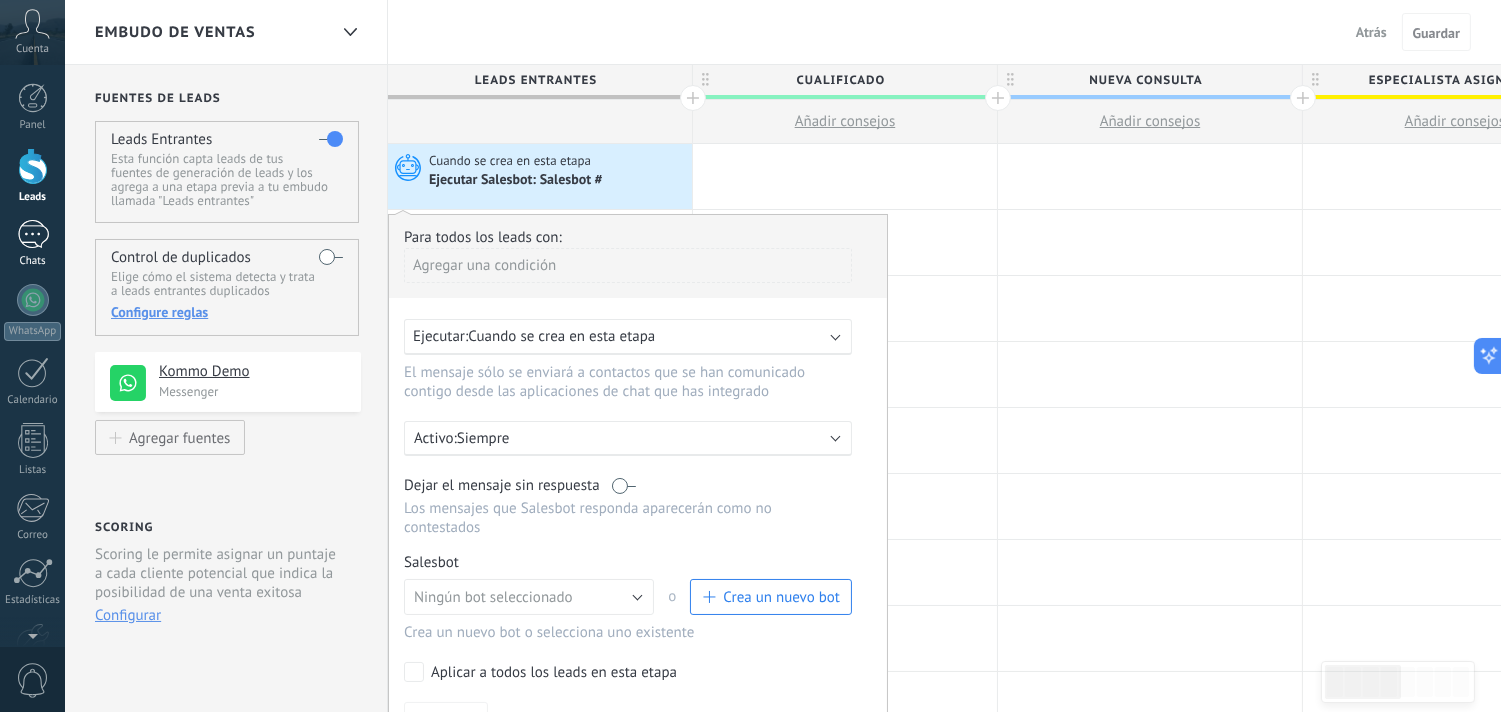 click on "Chats" at bounding box center [32, 244] 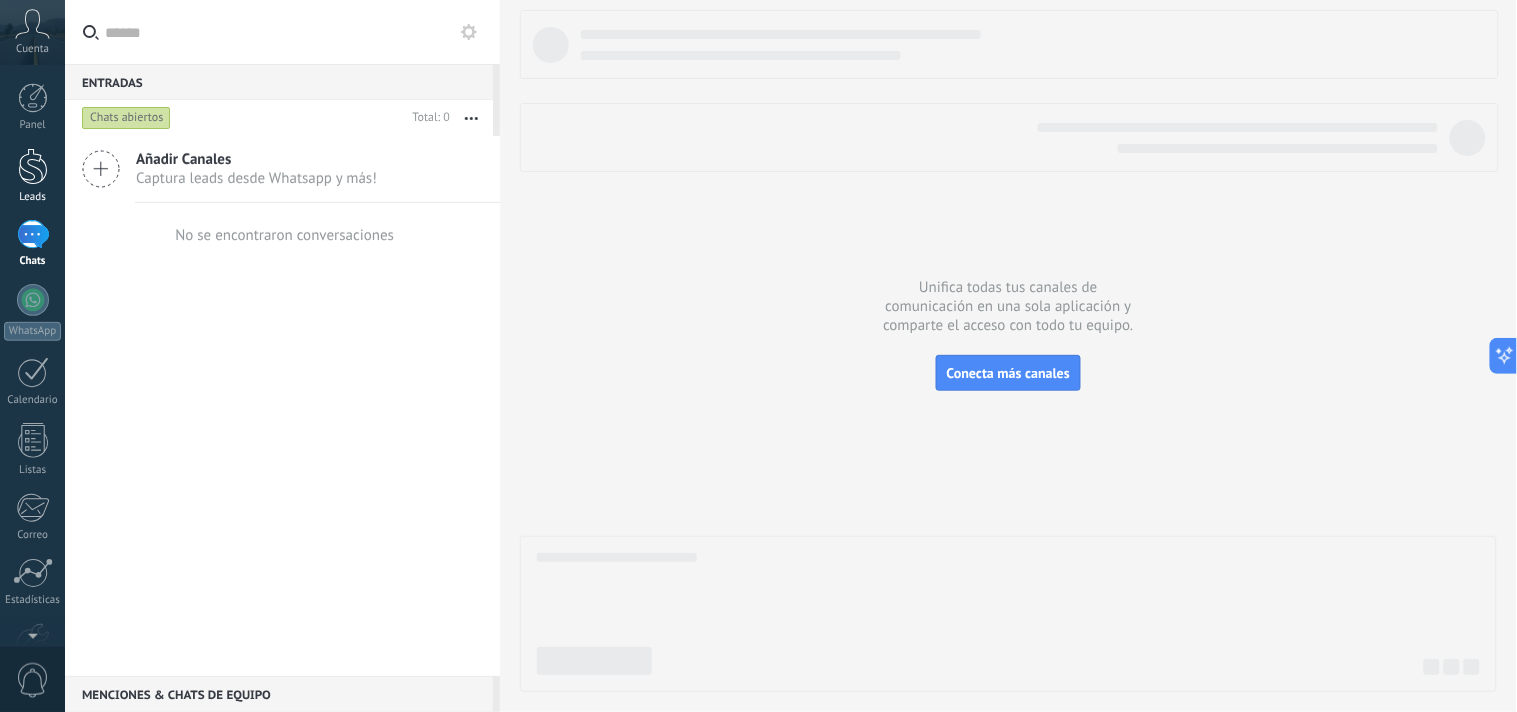 click on "Leads" at bounding box center (33, 197) 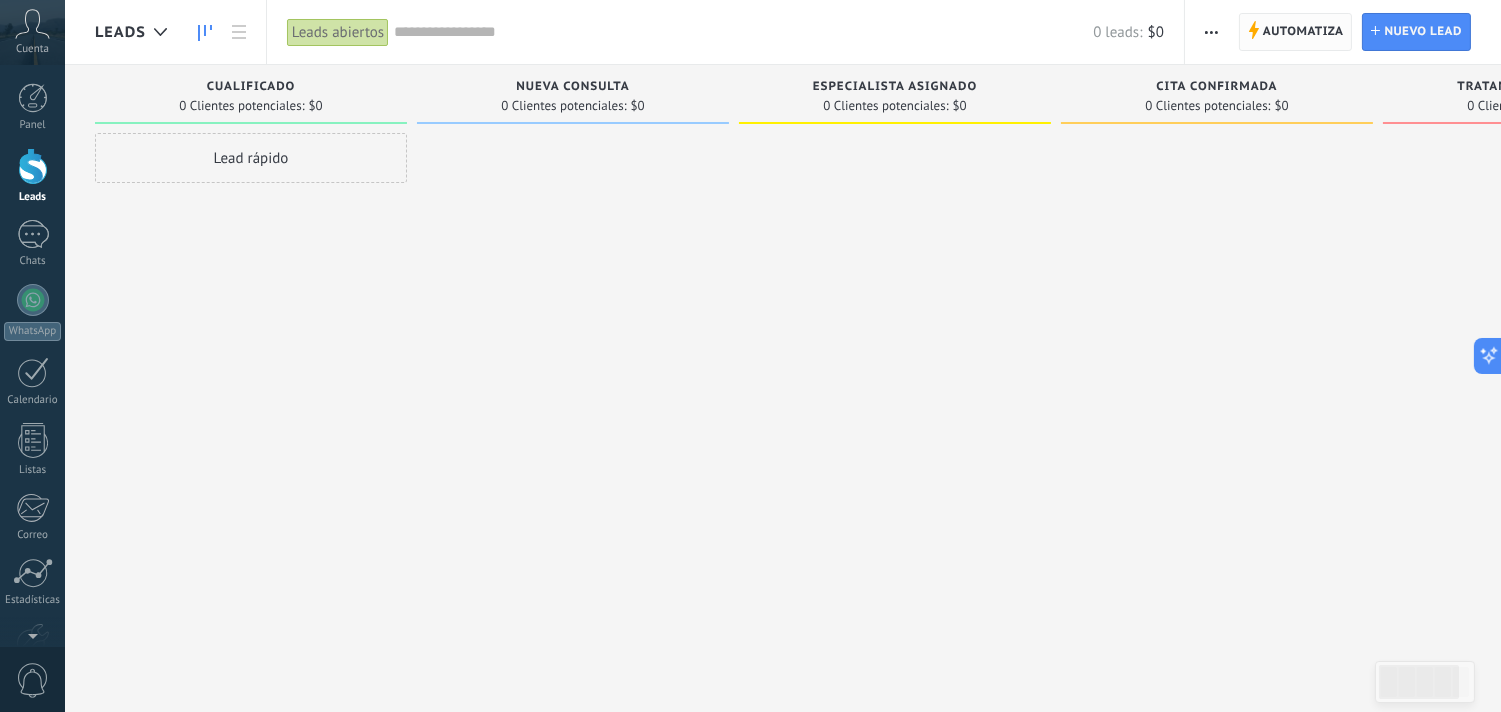 click on "Automatiza" at bounding box center [1303, 32] 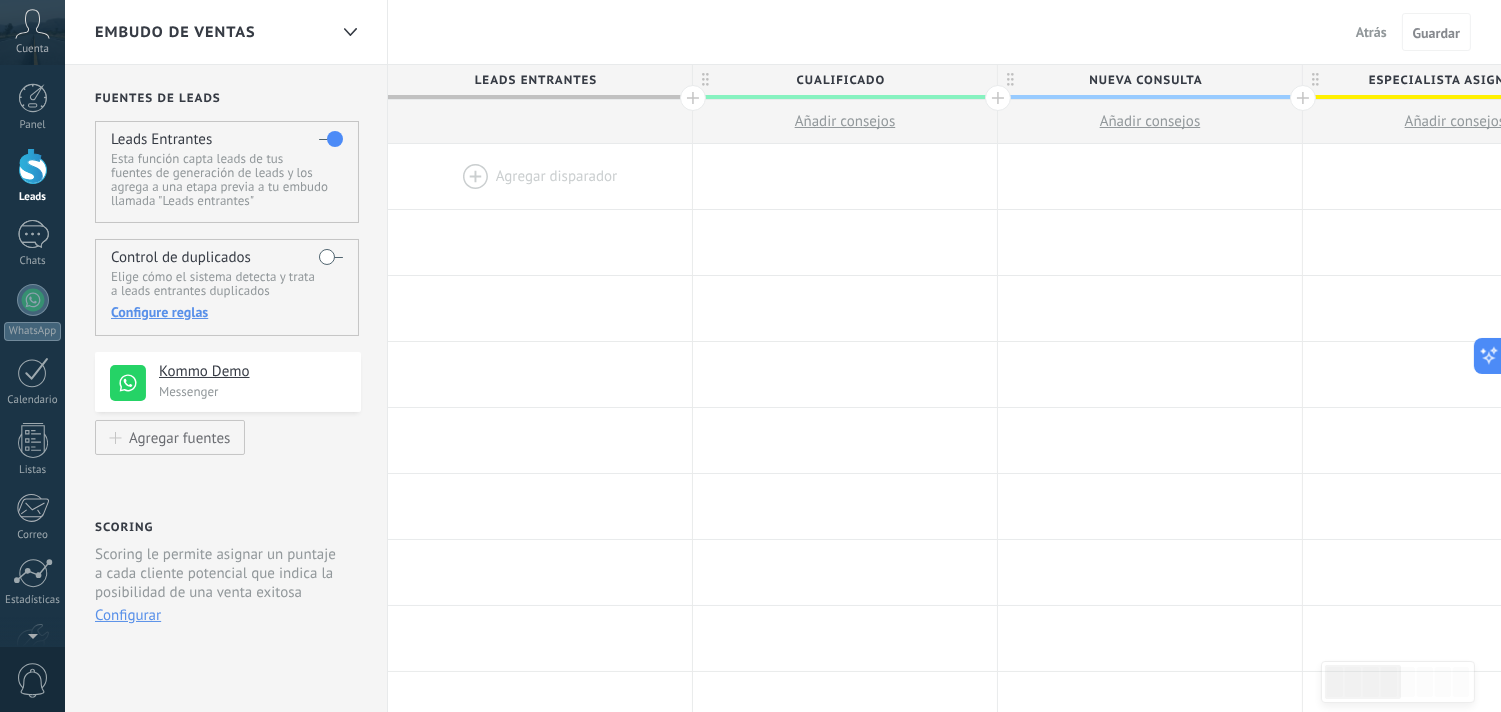 click at bounding box center (540, 176) 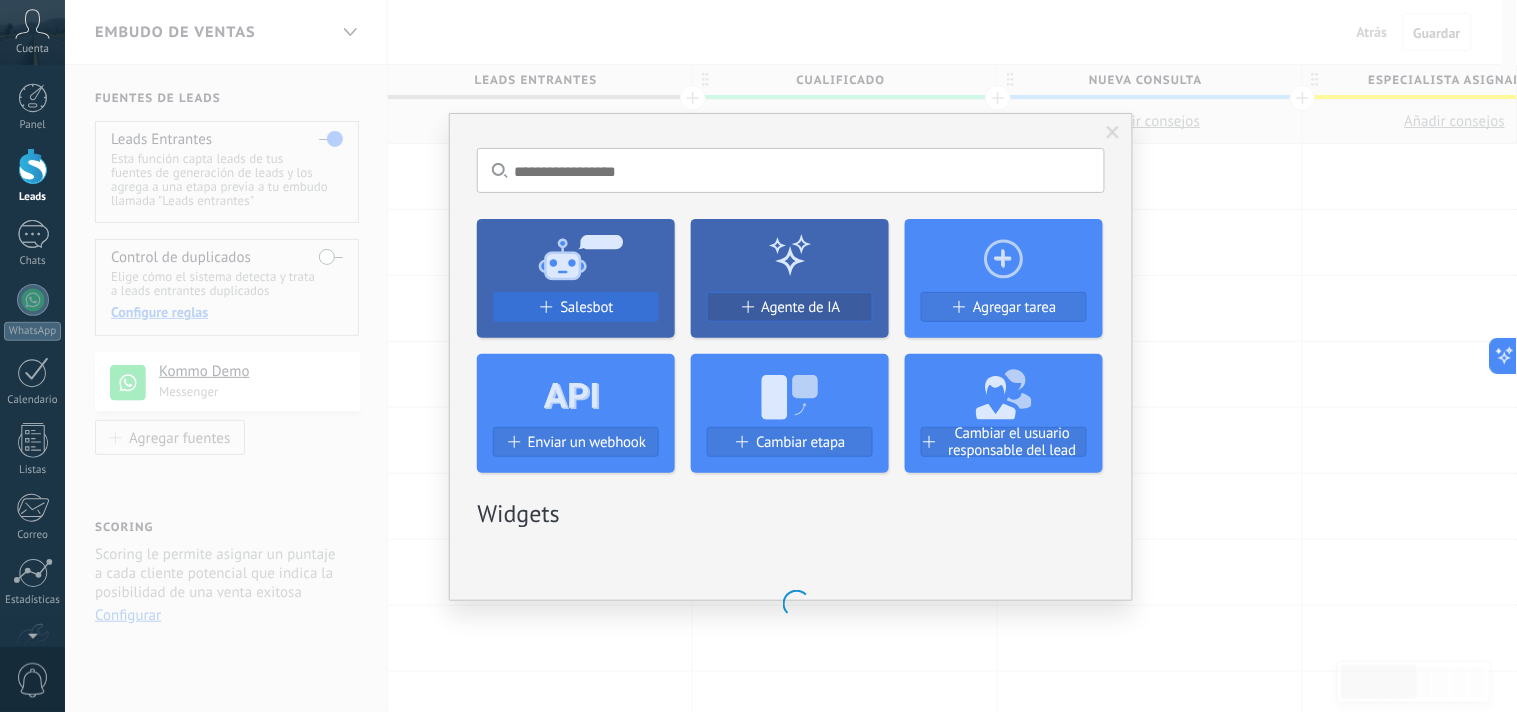 click on "Salesbot" at bounding box center (576, 307) 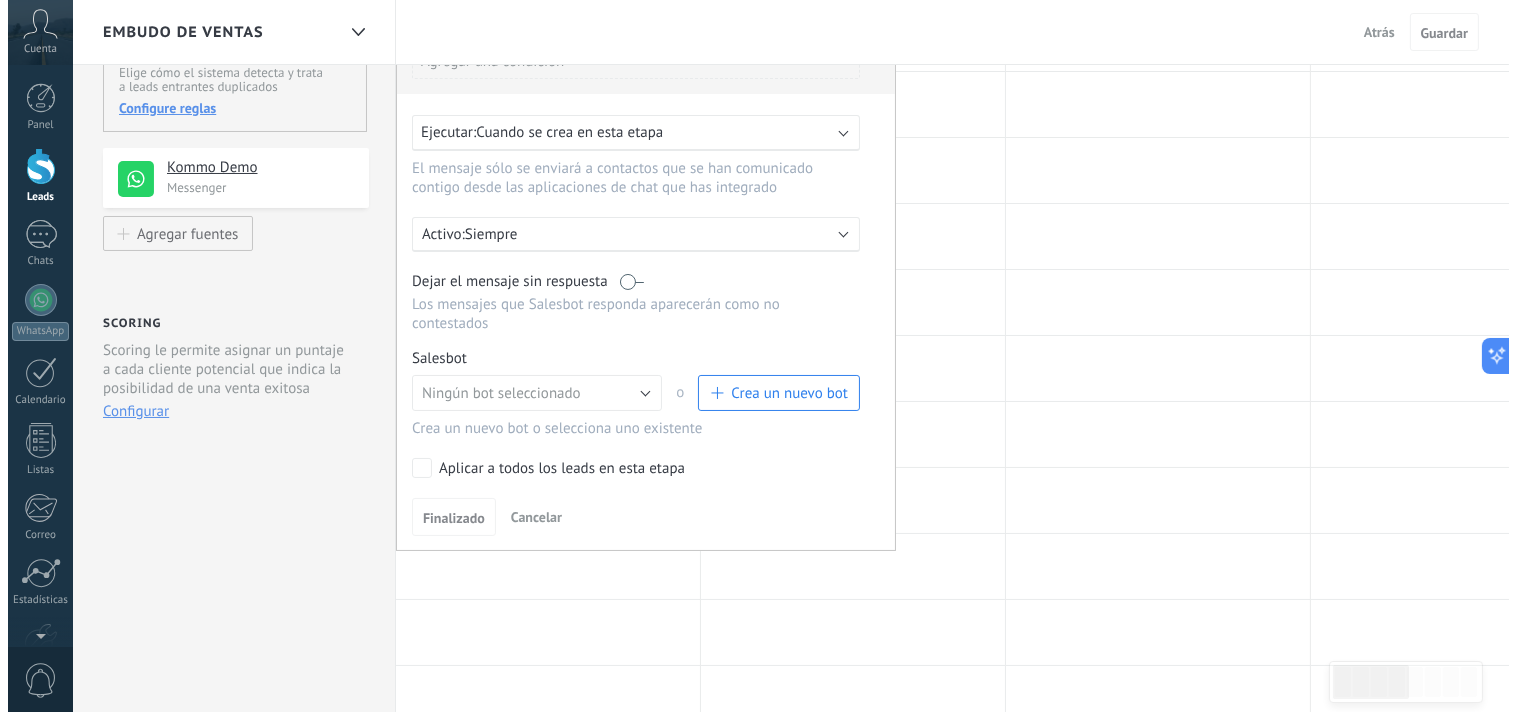 scroll, scrollTop: 207, scrollLeft: 0, axis: vertical 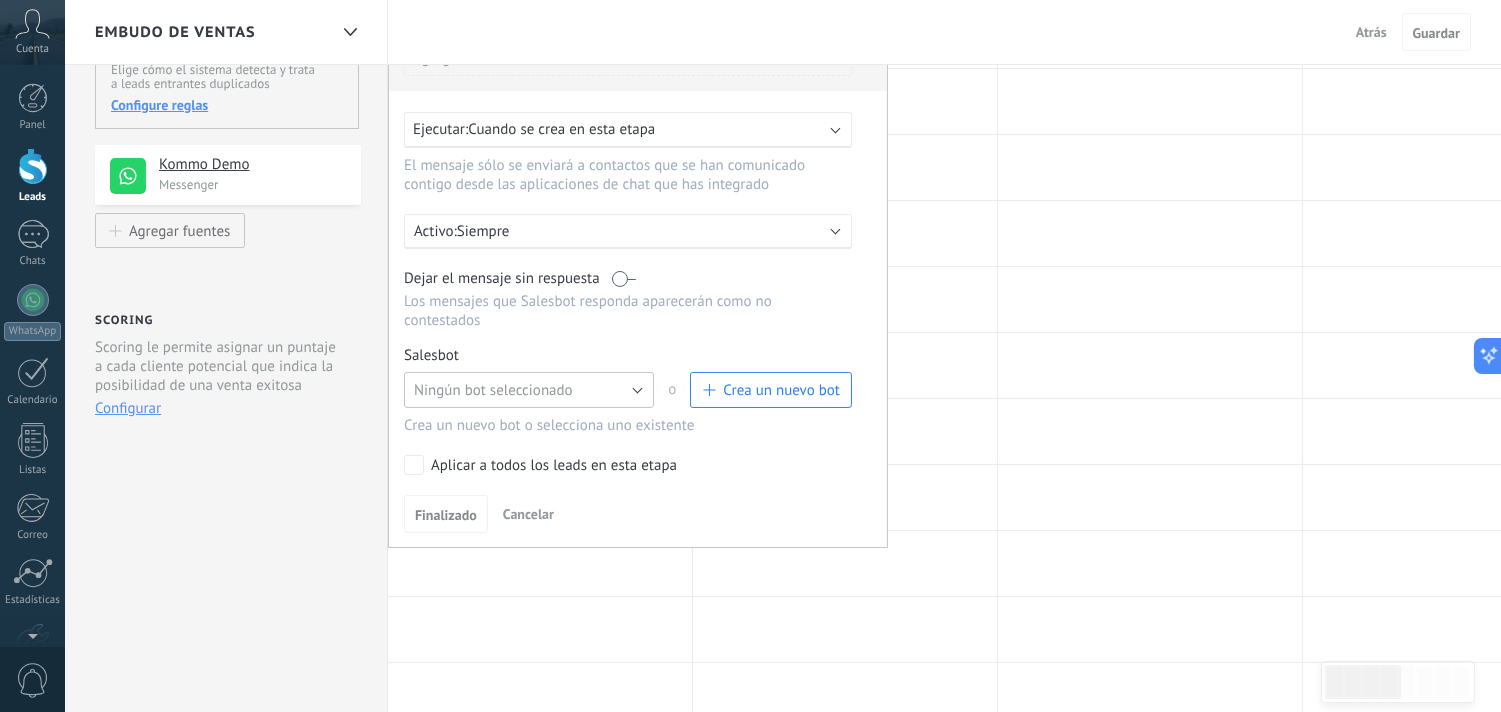 click on "Ningún bot seleccionado" at bounding box center (529, 390) 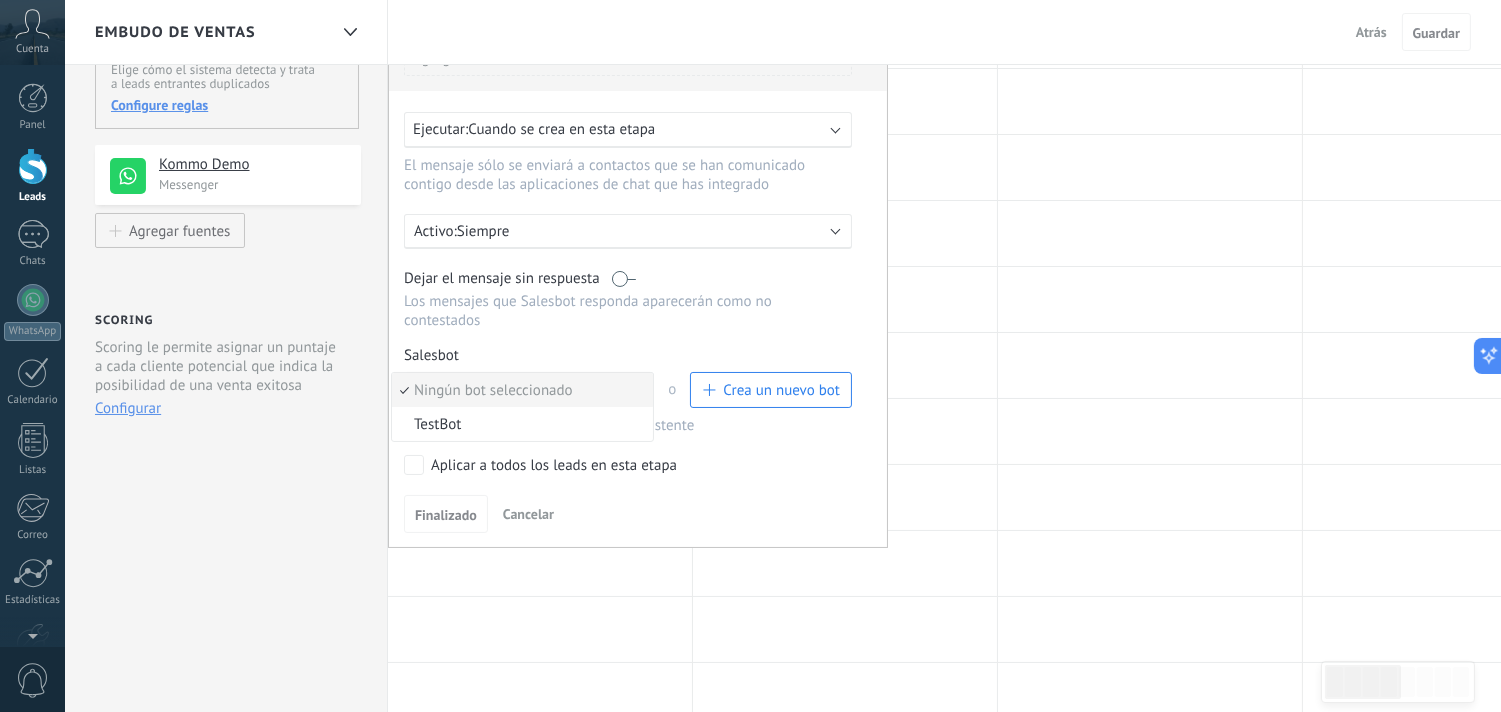 click on "Fuentes de leads Leads Entrantes Esta función capta leads de tus fuentes de generación de leads y los agrega a una etapa previa a tu embudo llamada "Leads entrantes" Esta función permite mostrar las nuevas solicitudes como peticiones en el estatus «Sin Calificar» Control de duplicados Elige cómo el sistema detecta y trata a leads entrantes duplicados Configure reglas No ha conectado ninguna fuente de generación de leads. Agregue fuentes para obtener nuevas oportunidades y enviarlas al embudo de ventas Kommo Demo Messenger Agregar fuentes Scoring Scoring le permite asignar un puntaje a cada cliente potencial que indica la posibilidad de una venta exitosa Esta función permite mostrar las nuevas solicitudes como peticiones en el estatus «Sin Calificar» Configurar" at bounding box center (226, 593) 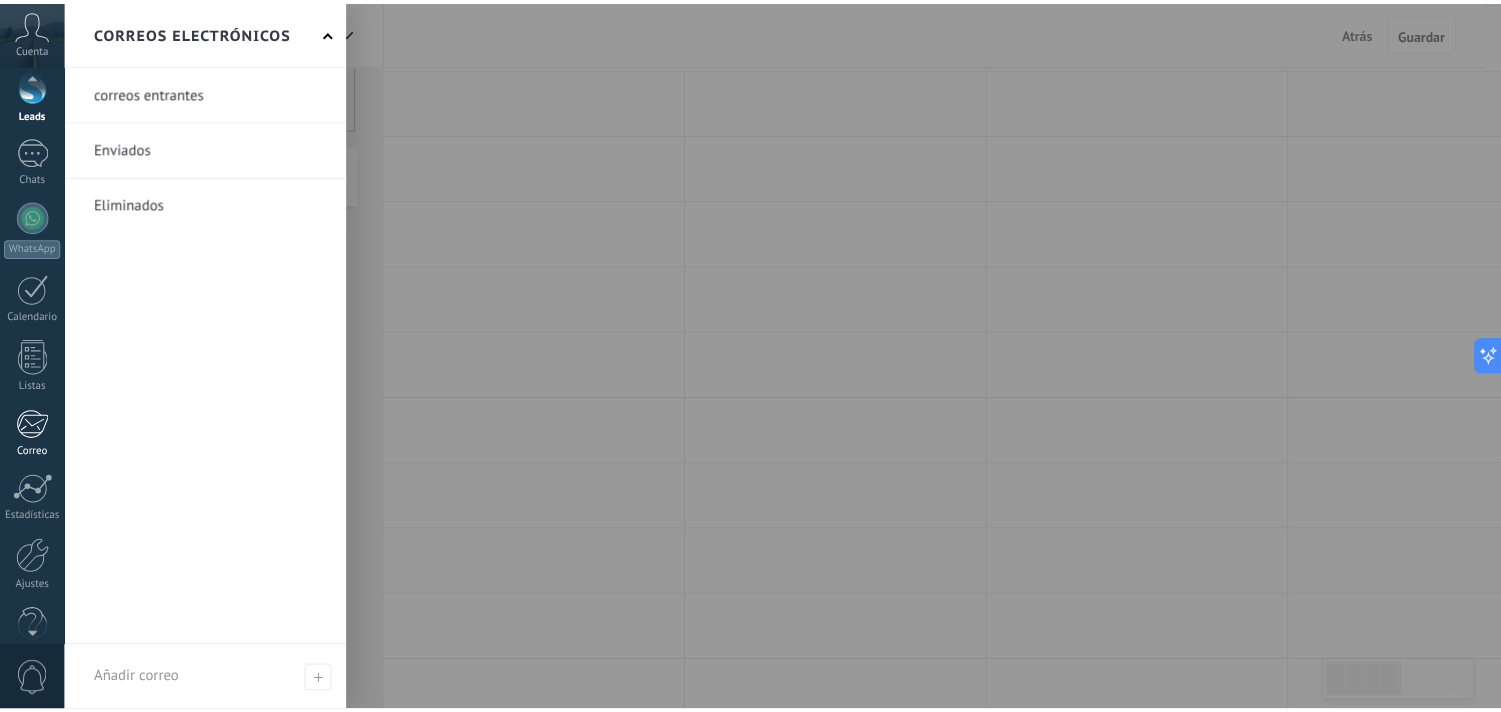 scroll, scrollTop: 120, scrollLeft: 0, axis: vertical 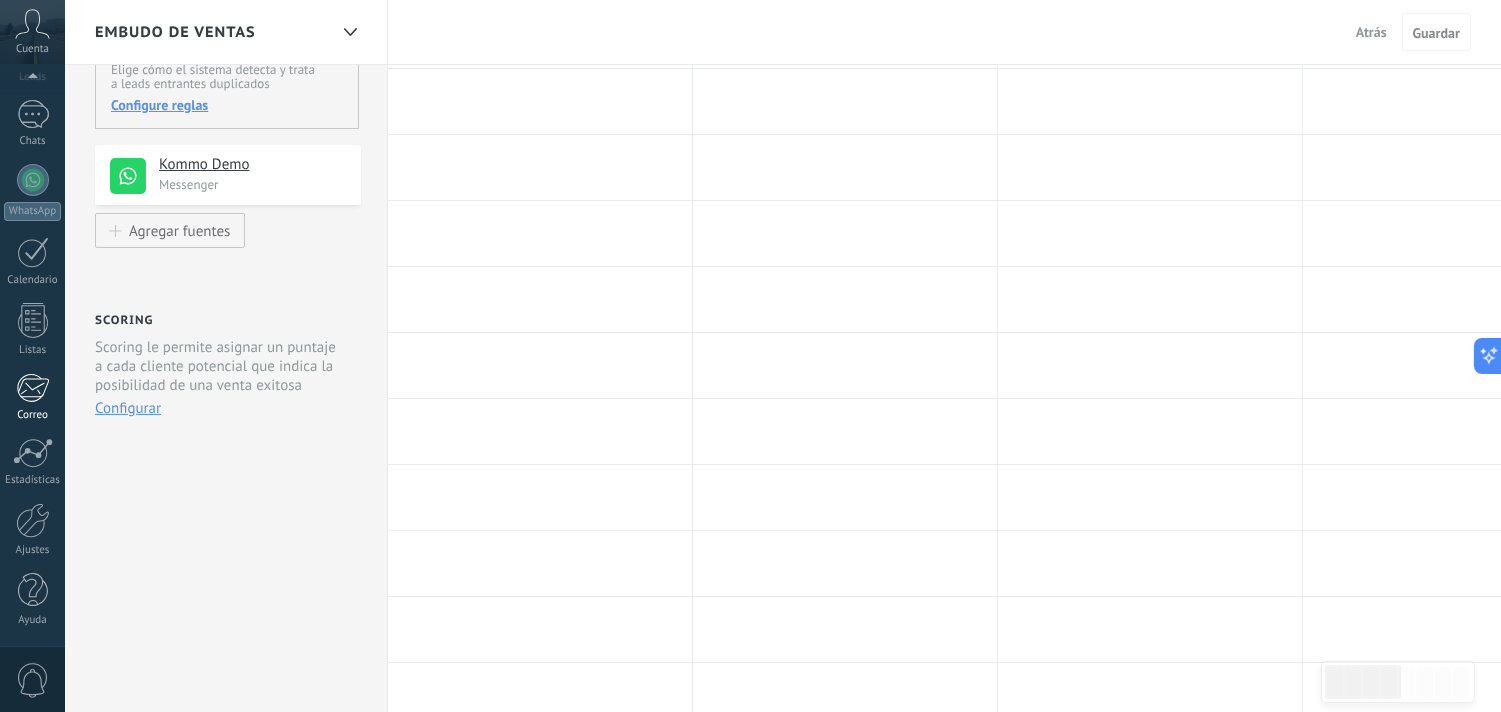 click at bounding box center [33, 520] 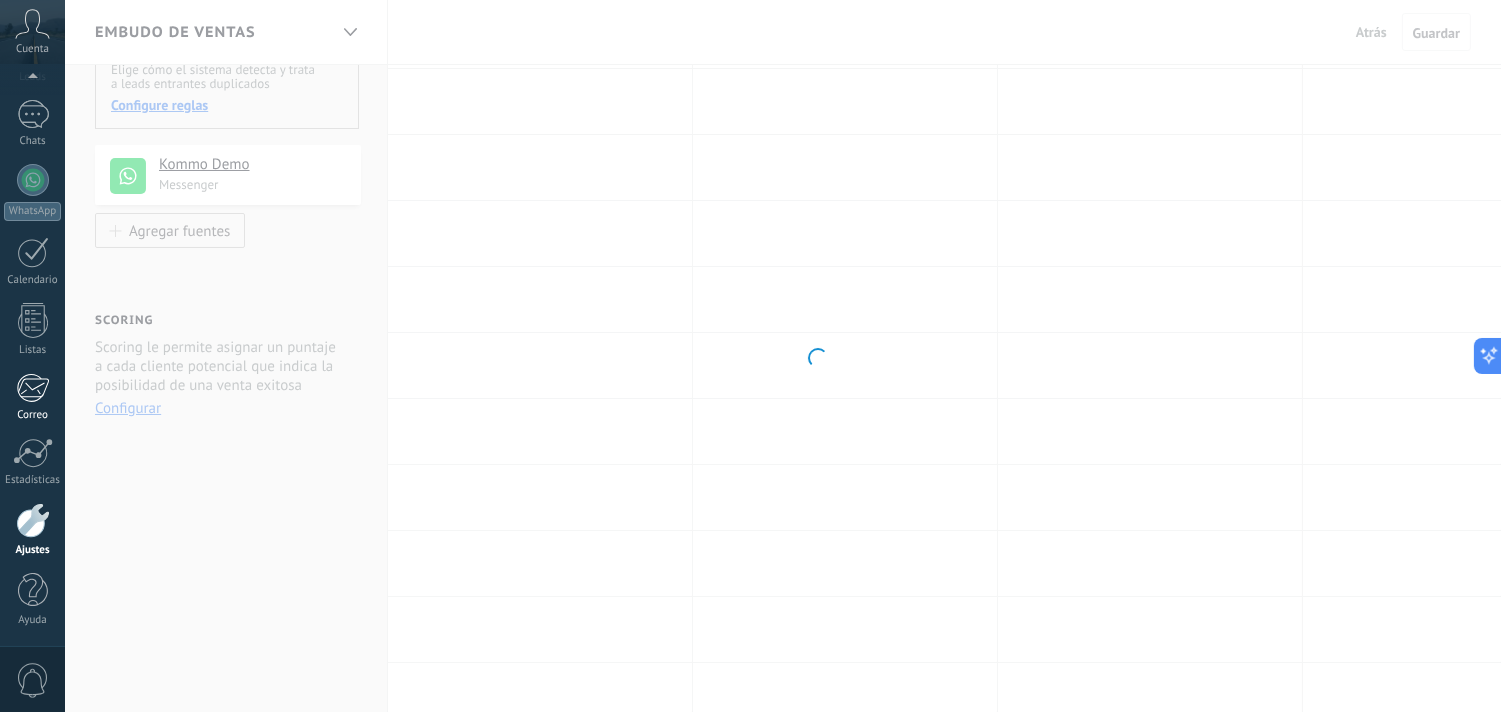 scroll, scrollTop: 0, scrollLeft: 0, axis: both 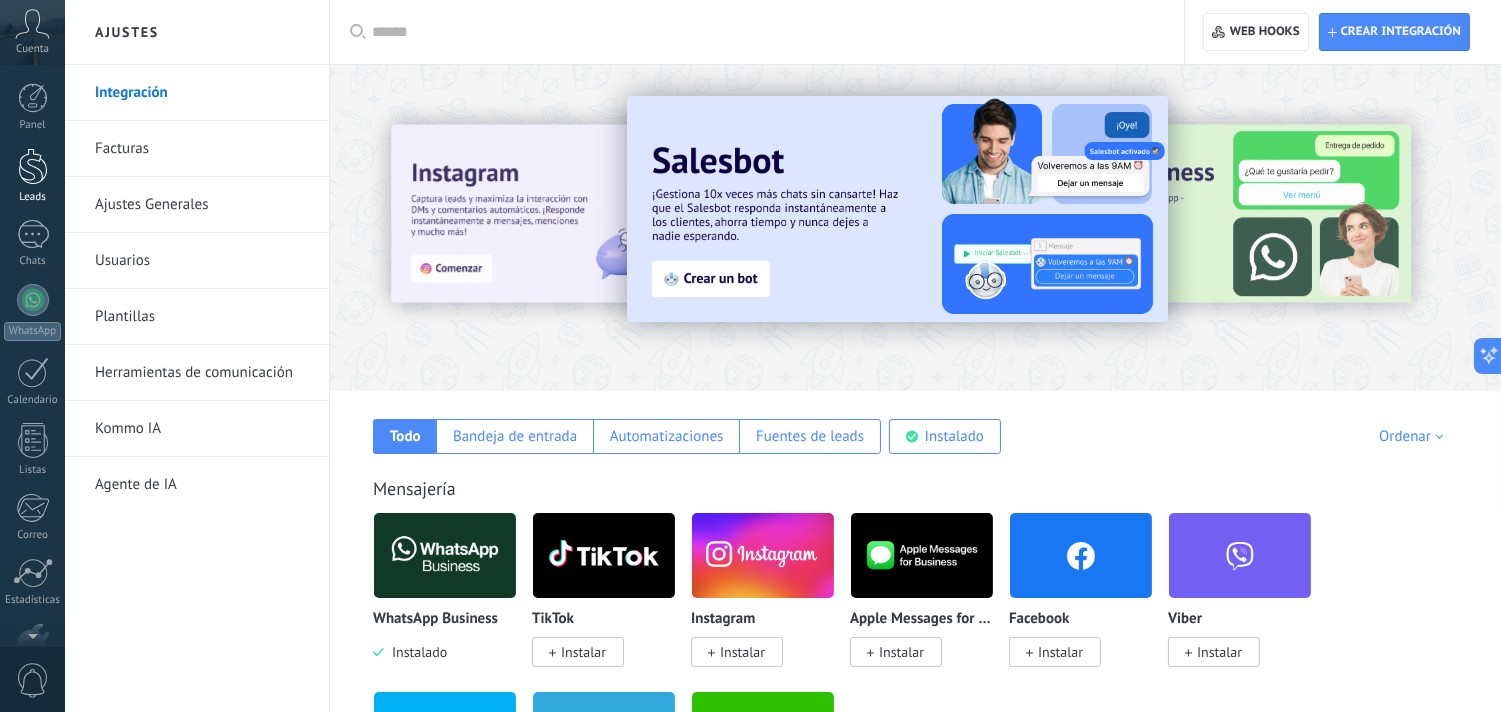 click at bounding box center (33, 166) 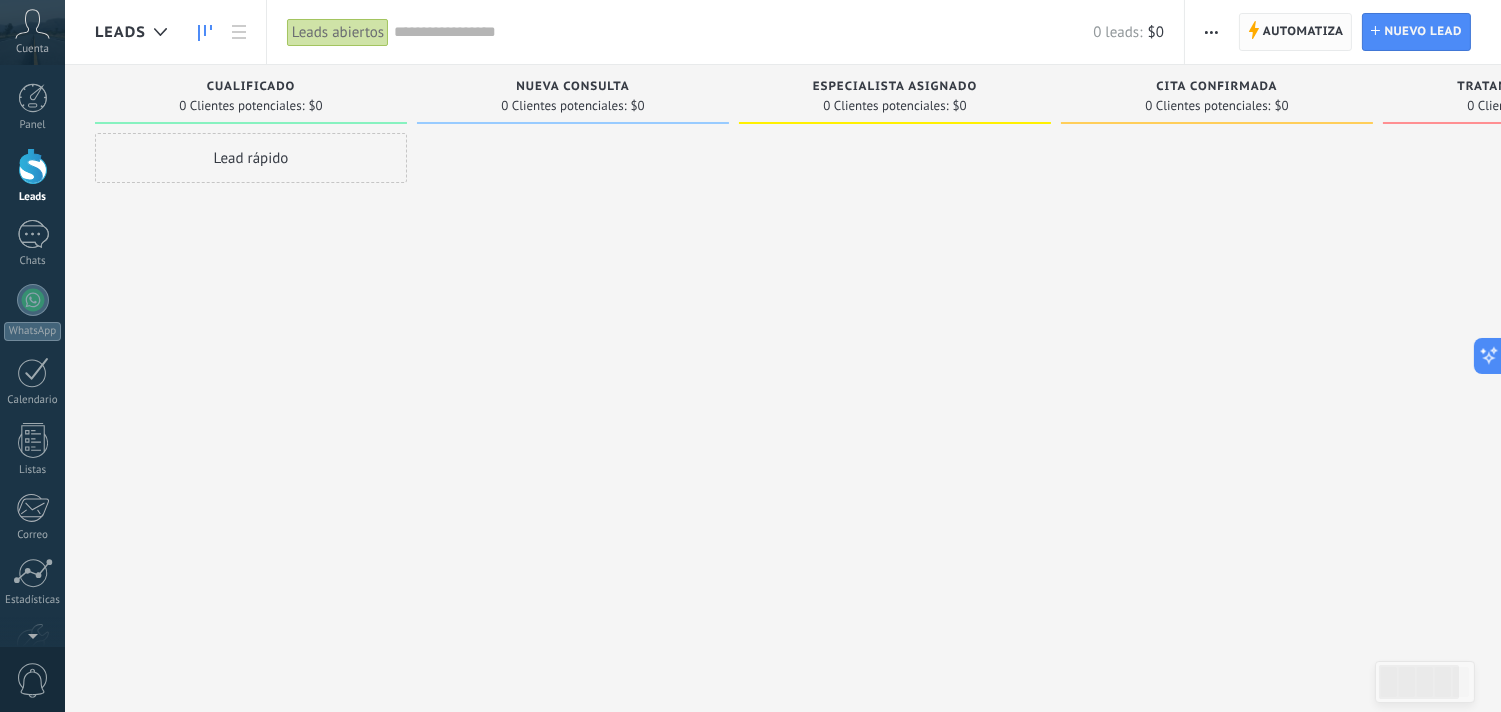 click on "Automatiza" at bounding box center [1303, 32] 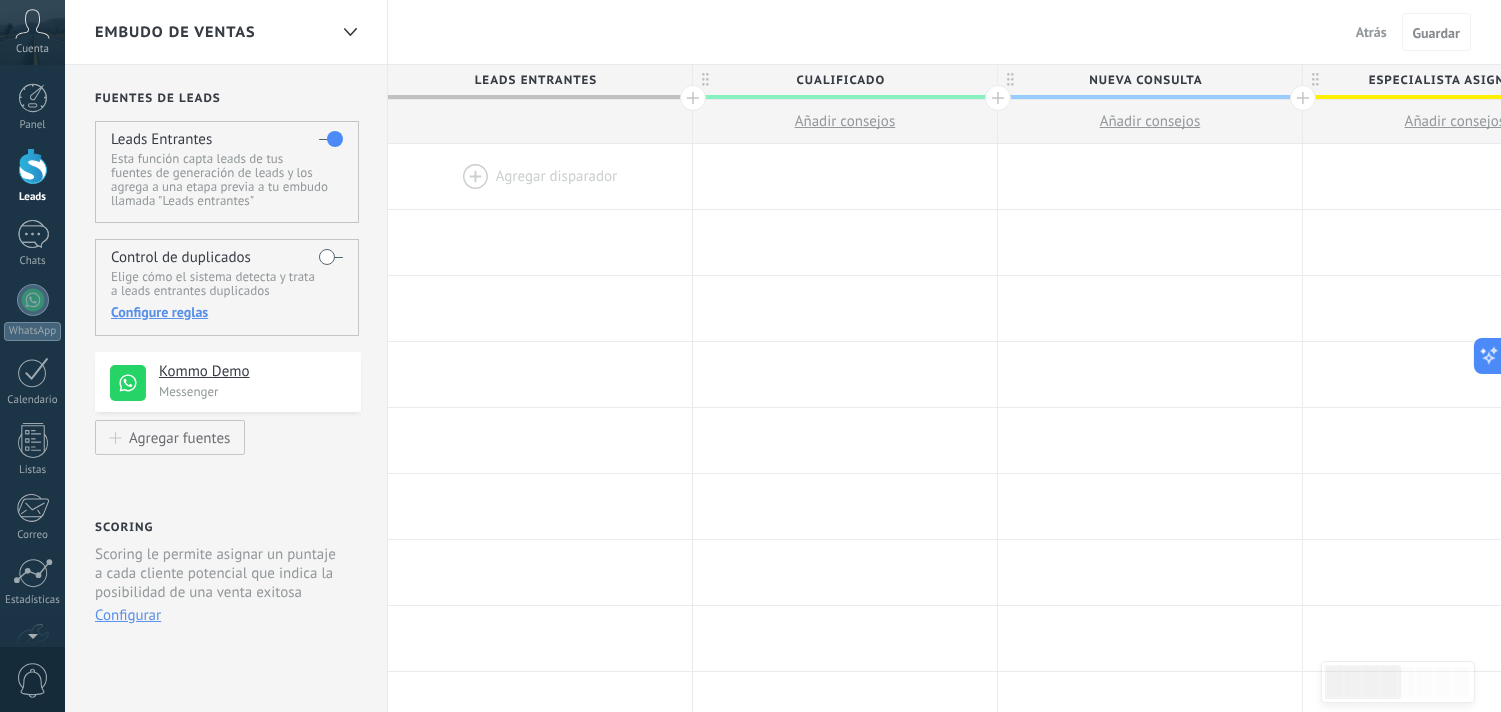 click at bounding box center (540, 176) 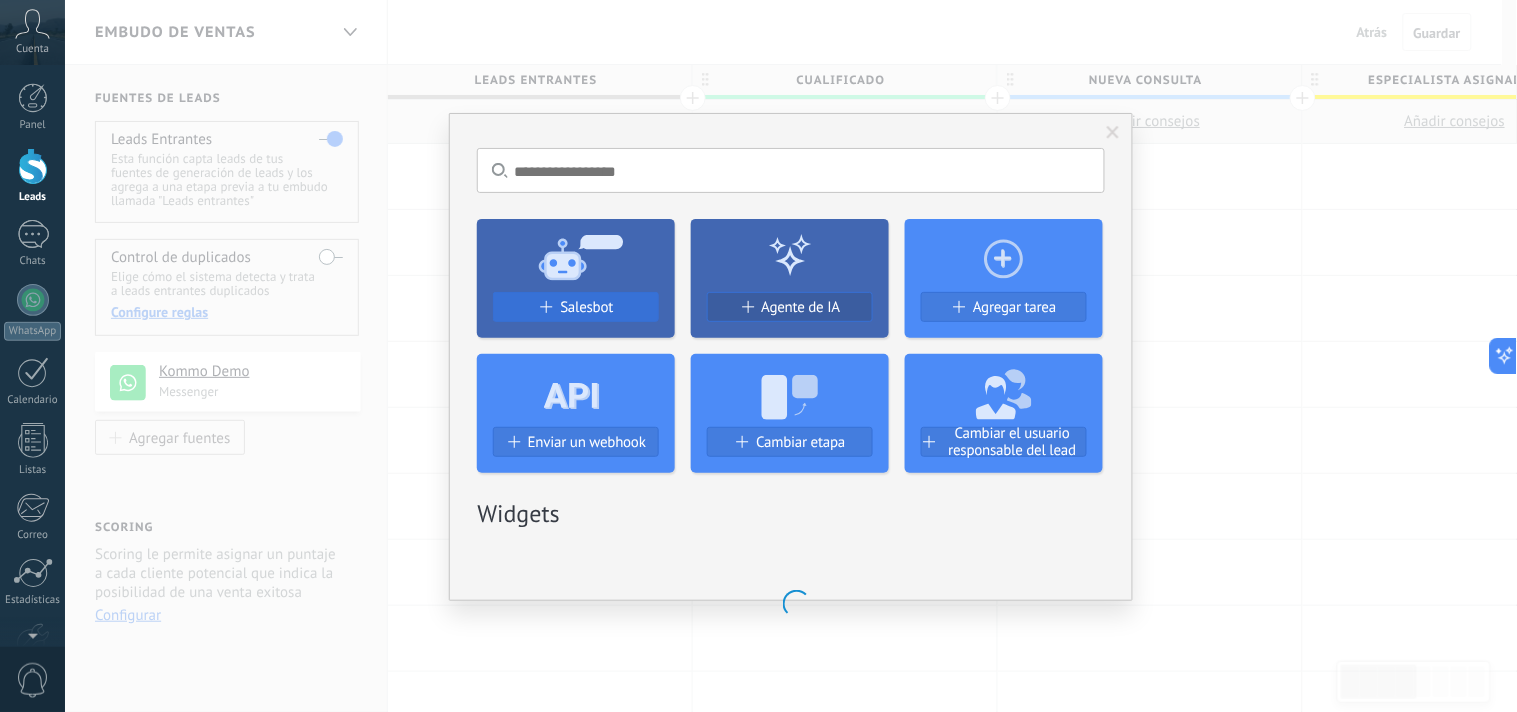click on "Salesbot Agente de IA Agregar tarea Enviar un webhook Cambiar etapa Cambiar el usuario responsable del lead" at bounding box center (791, 338) 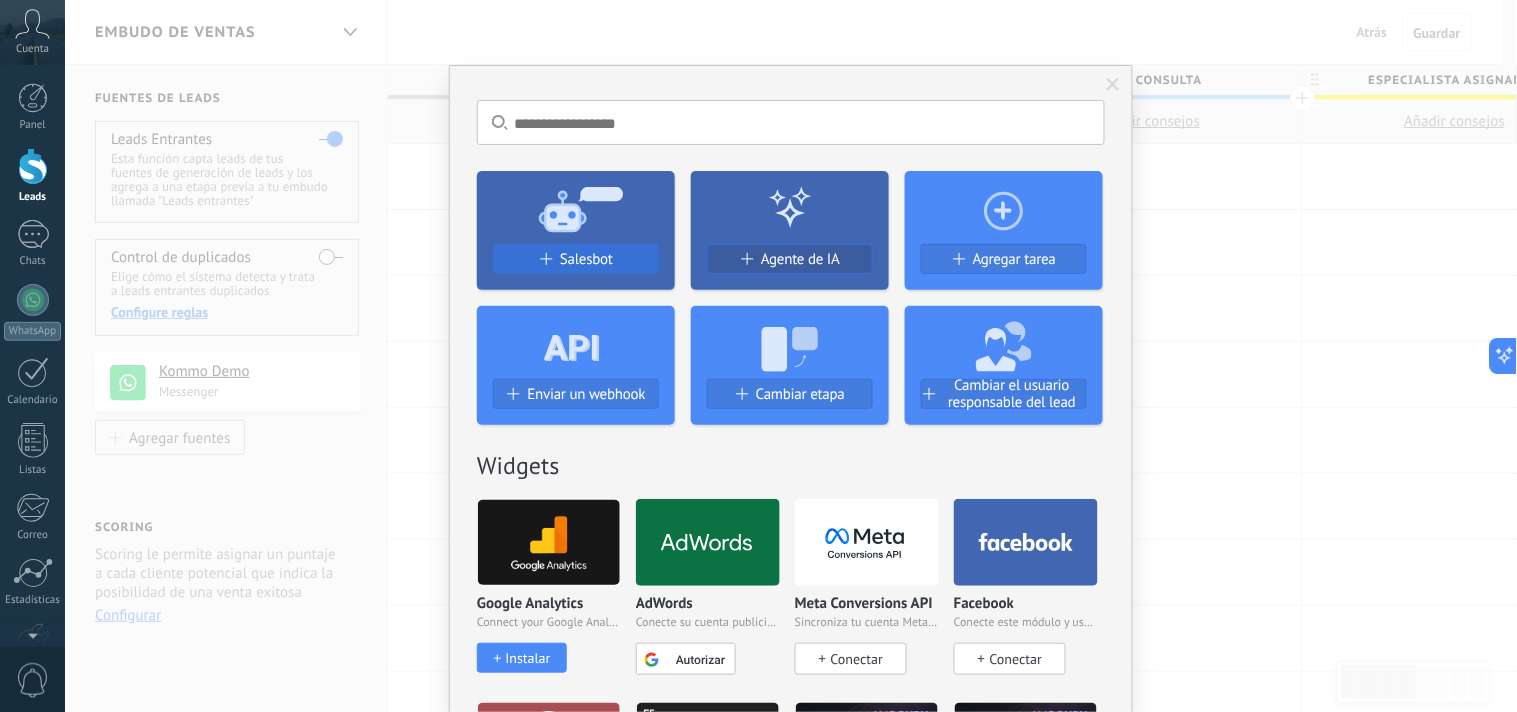 click on "Salesbot" at bounding box center [586, 259] 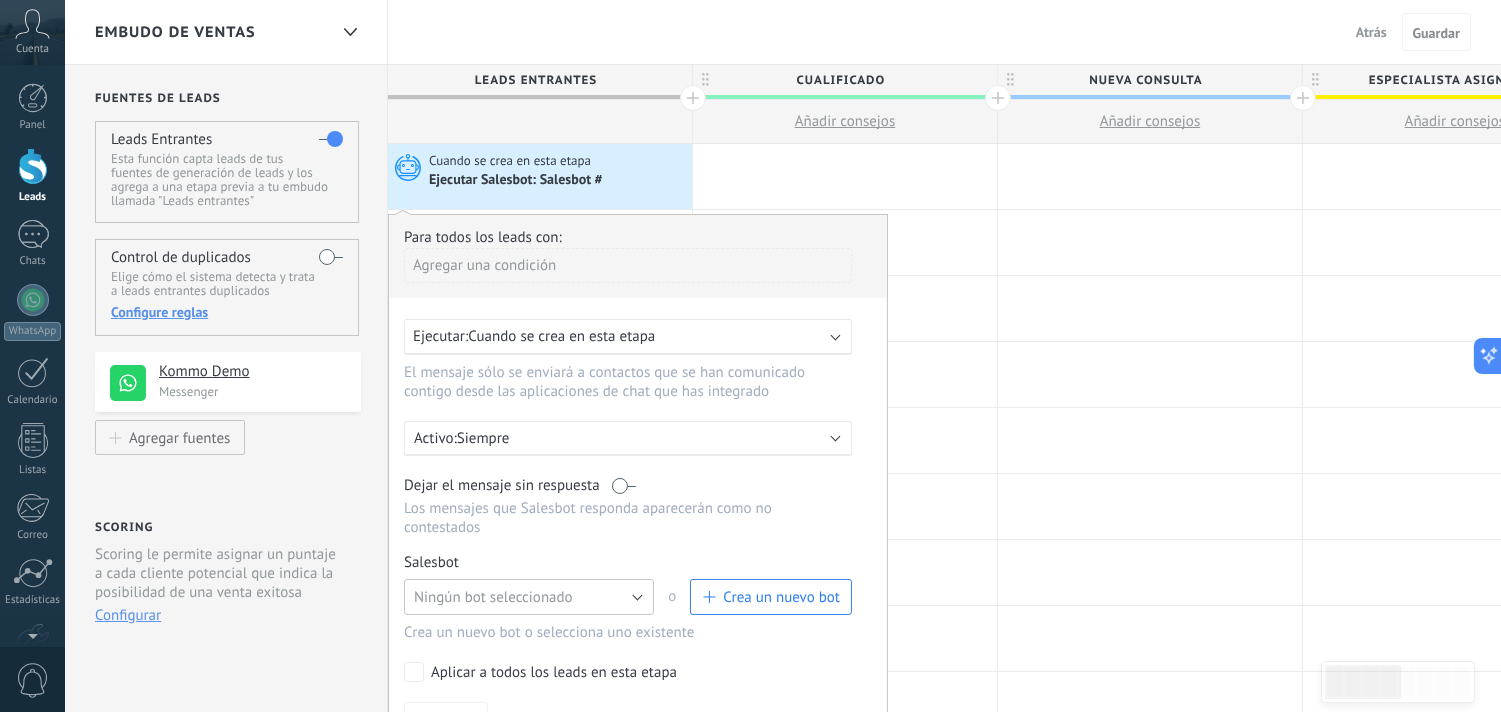 click on "Ningún bot seleccionado" at bounding box center (493, 597) 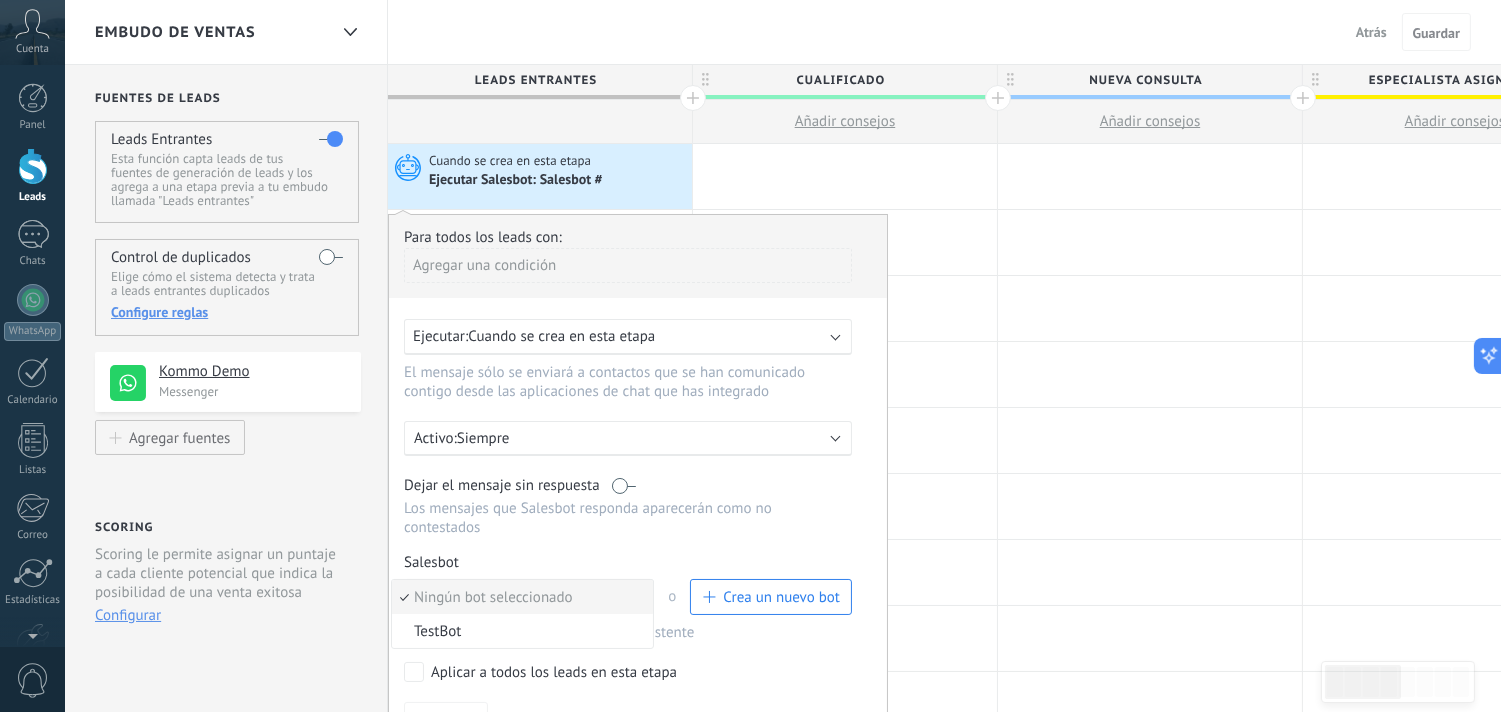 click on "Crea un nuevo bot" at bounding box center (771, 597) 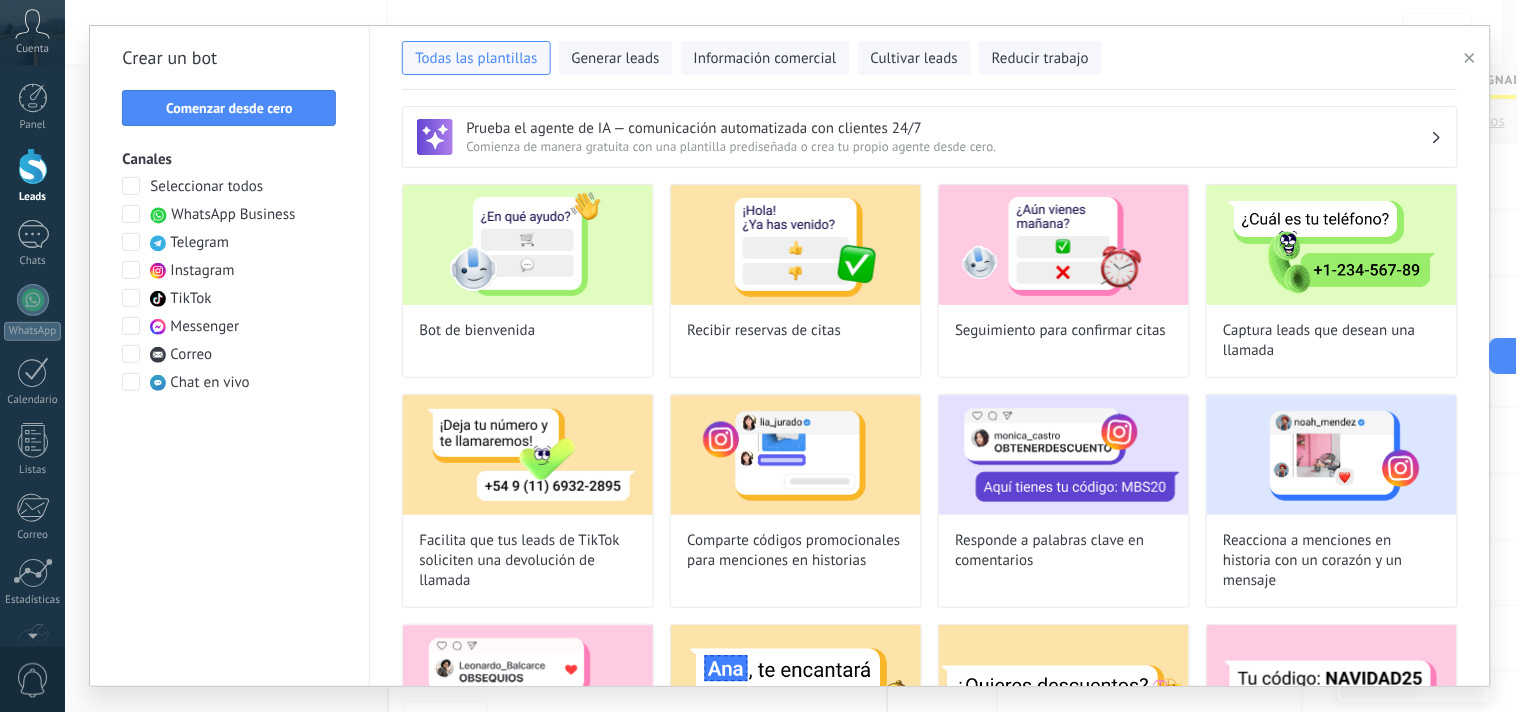 type on "**********" 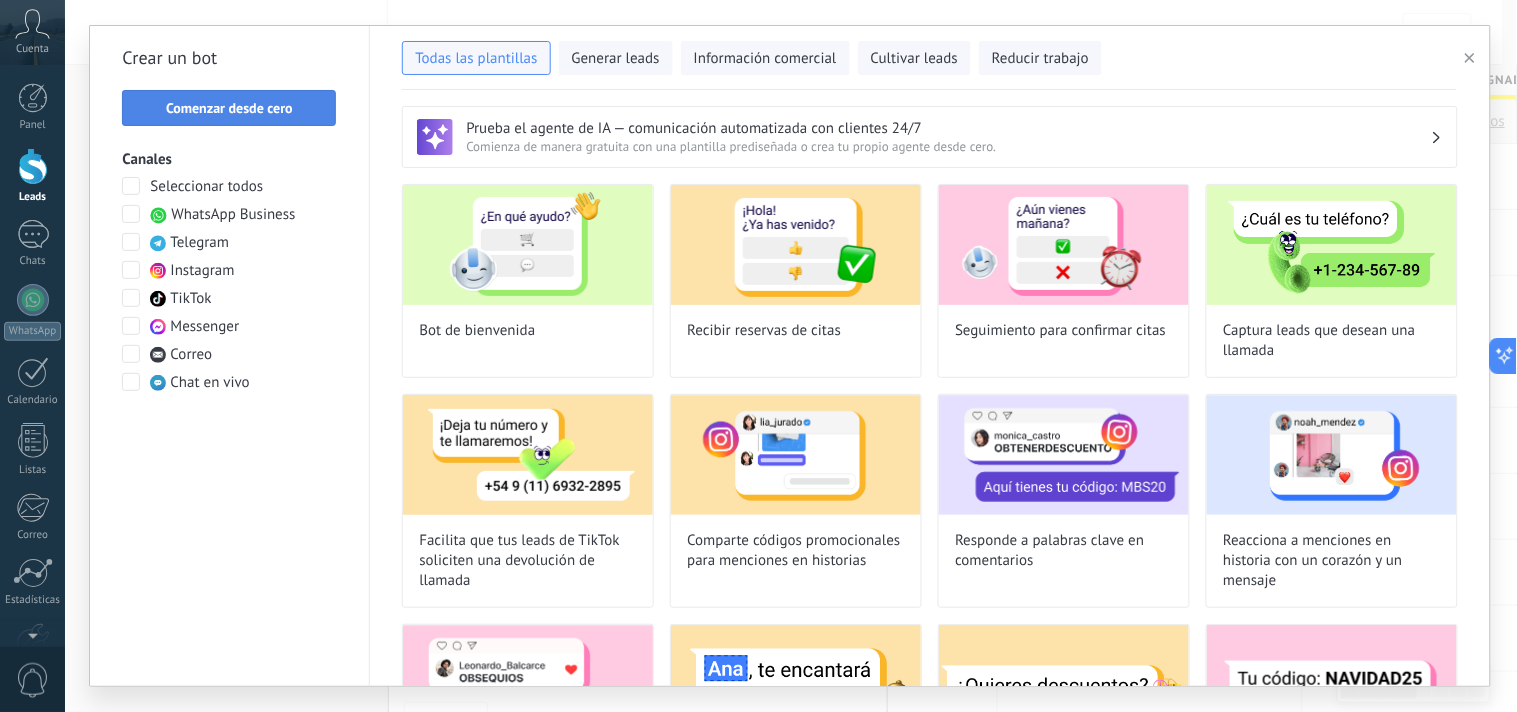 click on "Comenzar desde cero" at bounding box center (229, 108) 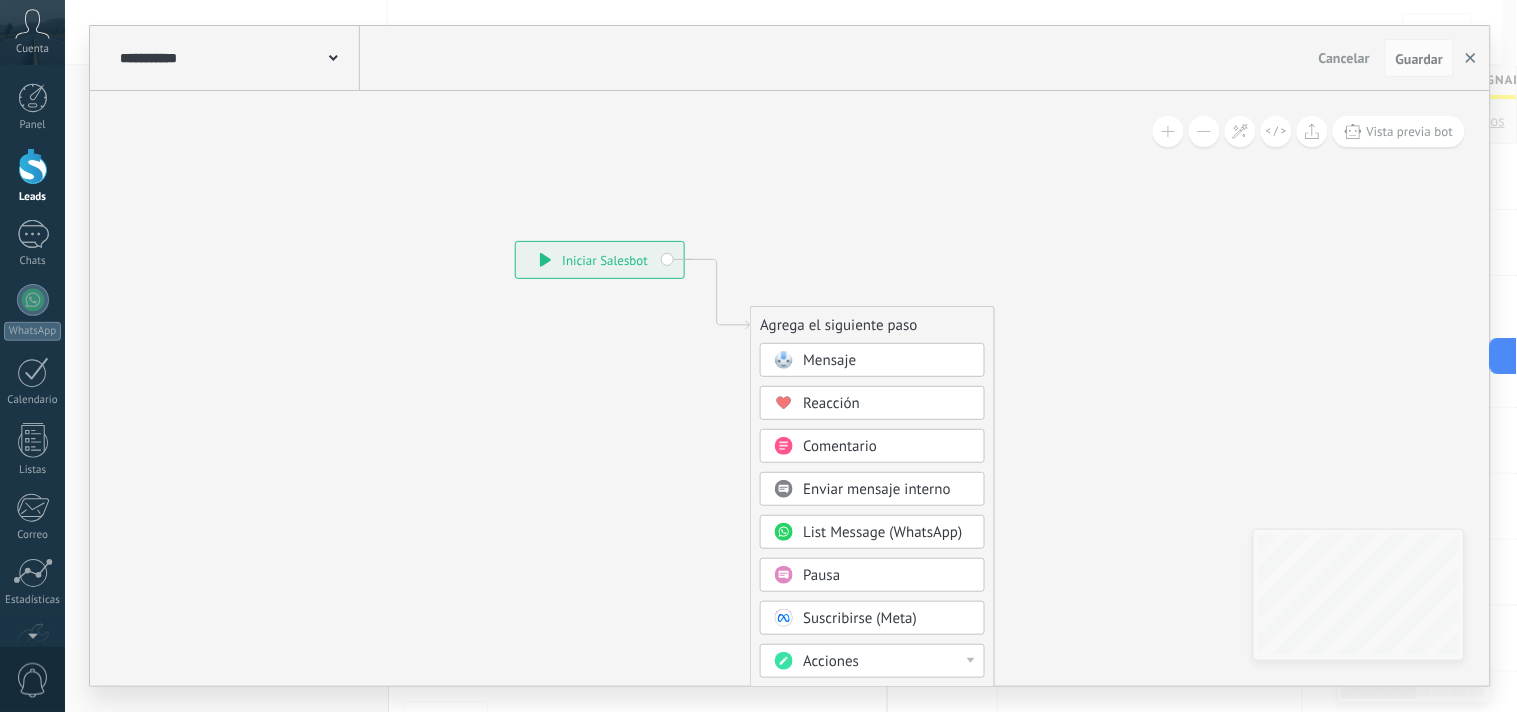 click 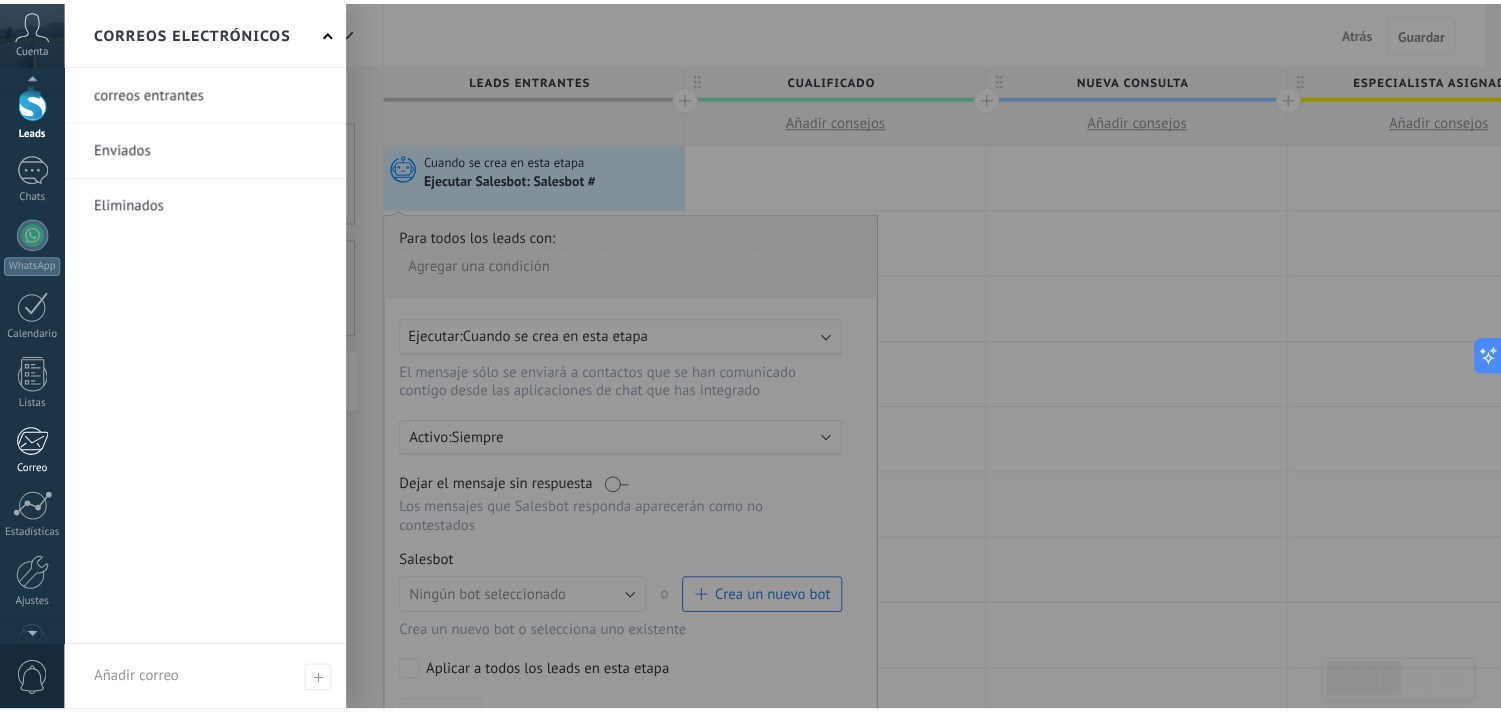 scroll, scrollTop: 120, scrollLeft: 0, axis: vertical 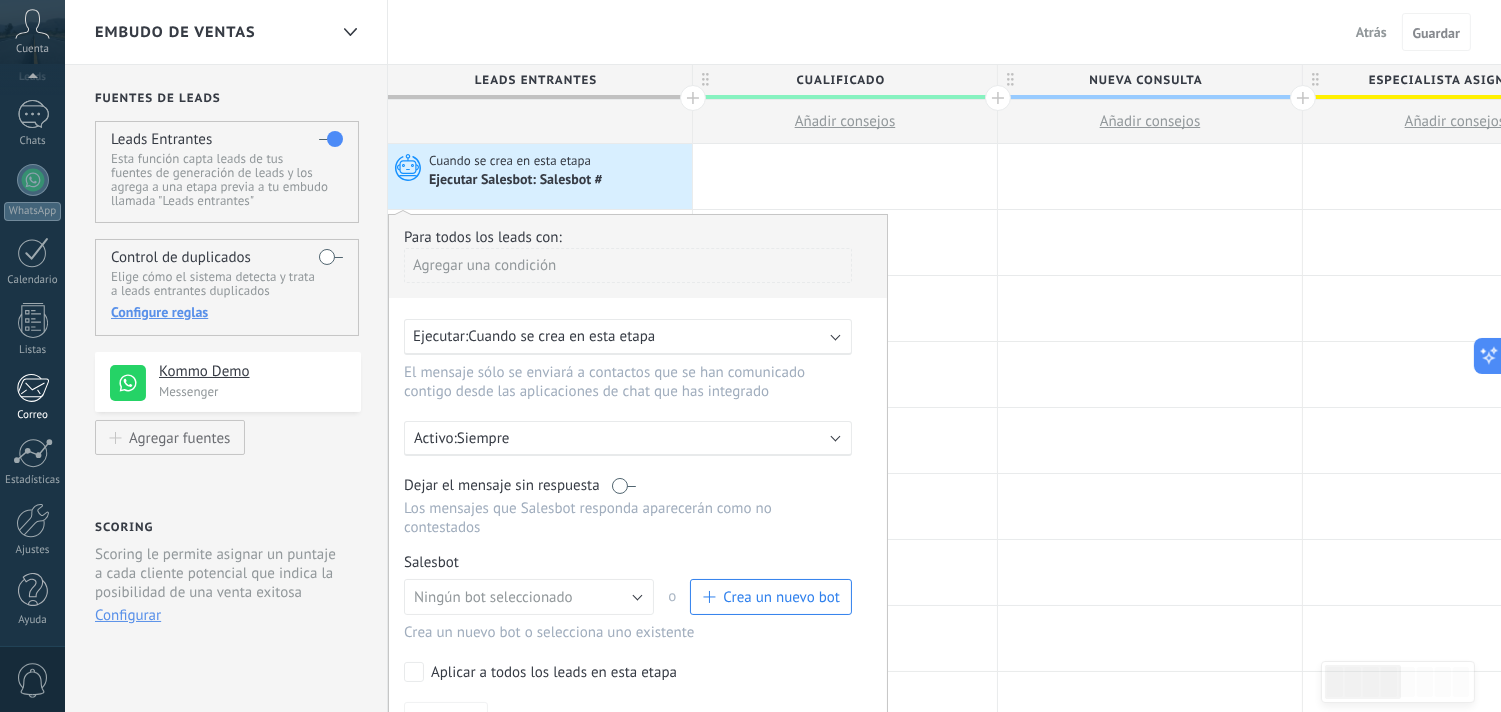 click at bounding box center (33, 520) 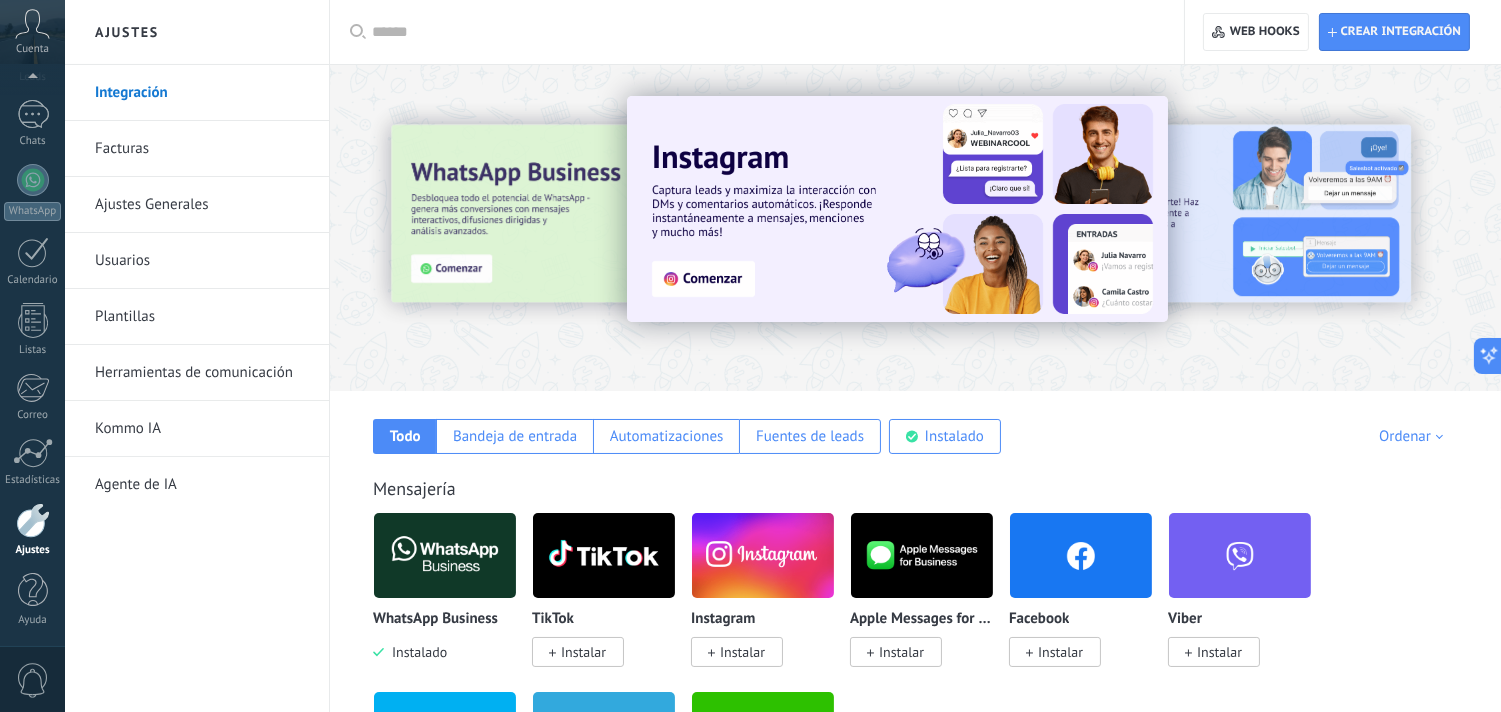 click on "Ajustes Generales" at bounding box center [202, 205] 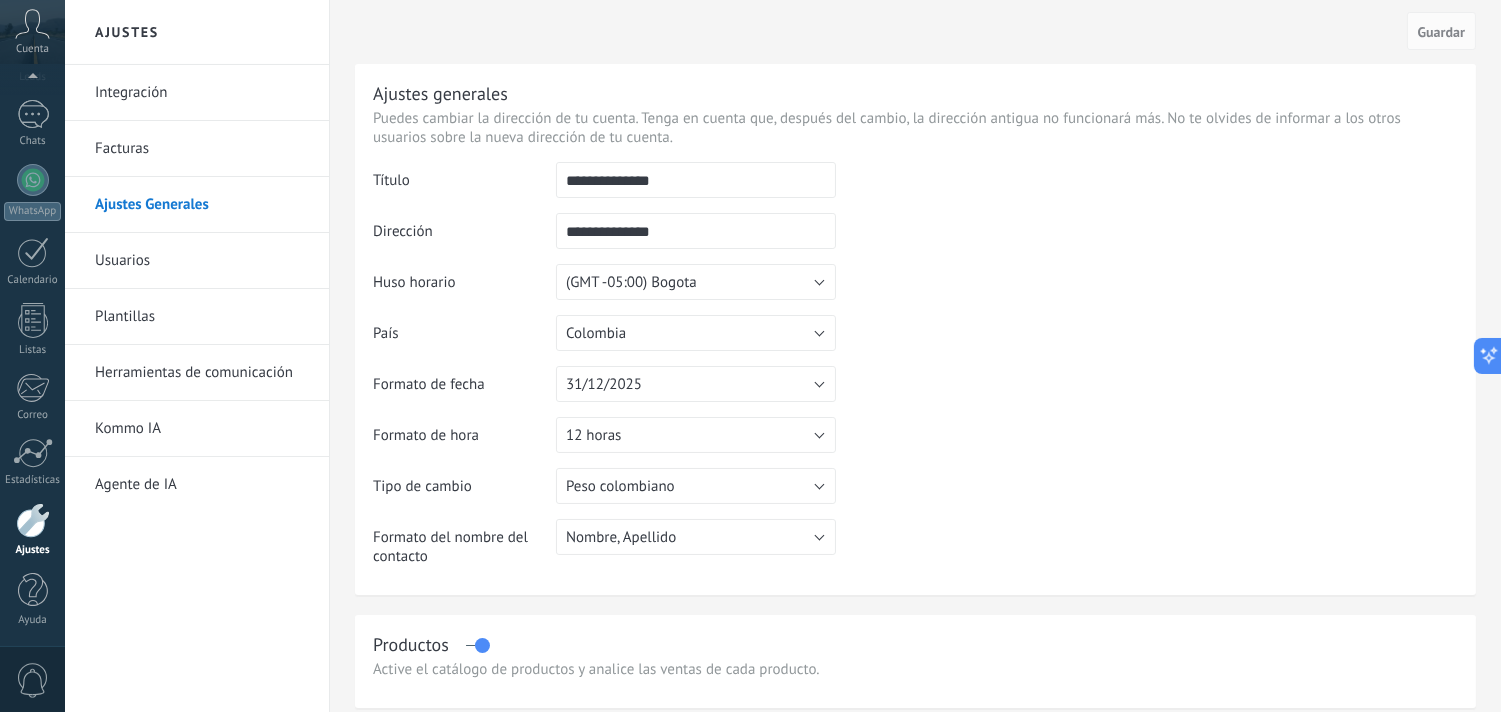 click on "Integración" at bounding box center (202, 93) 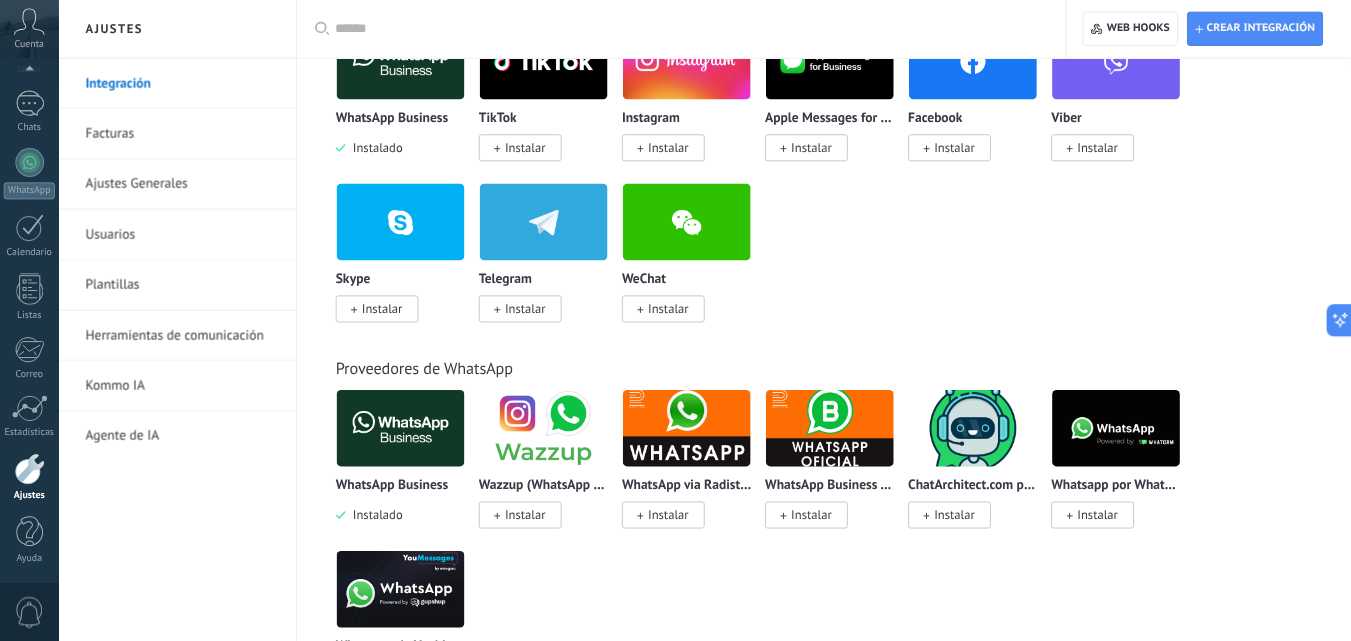 scroll, scrollTop: 489, scrollLeft: 0, axis: vertical 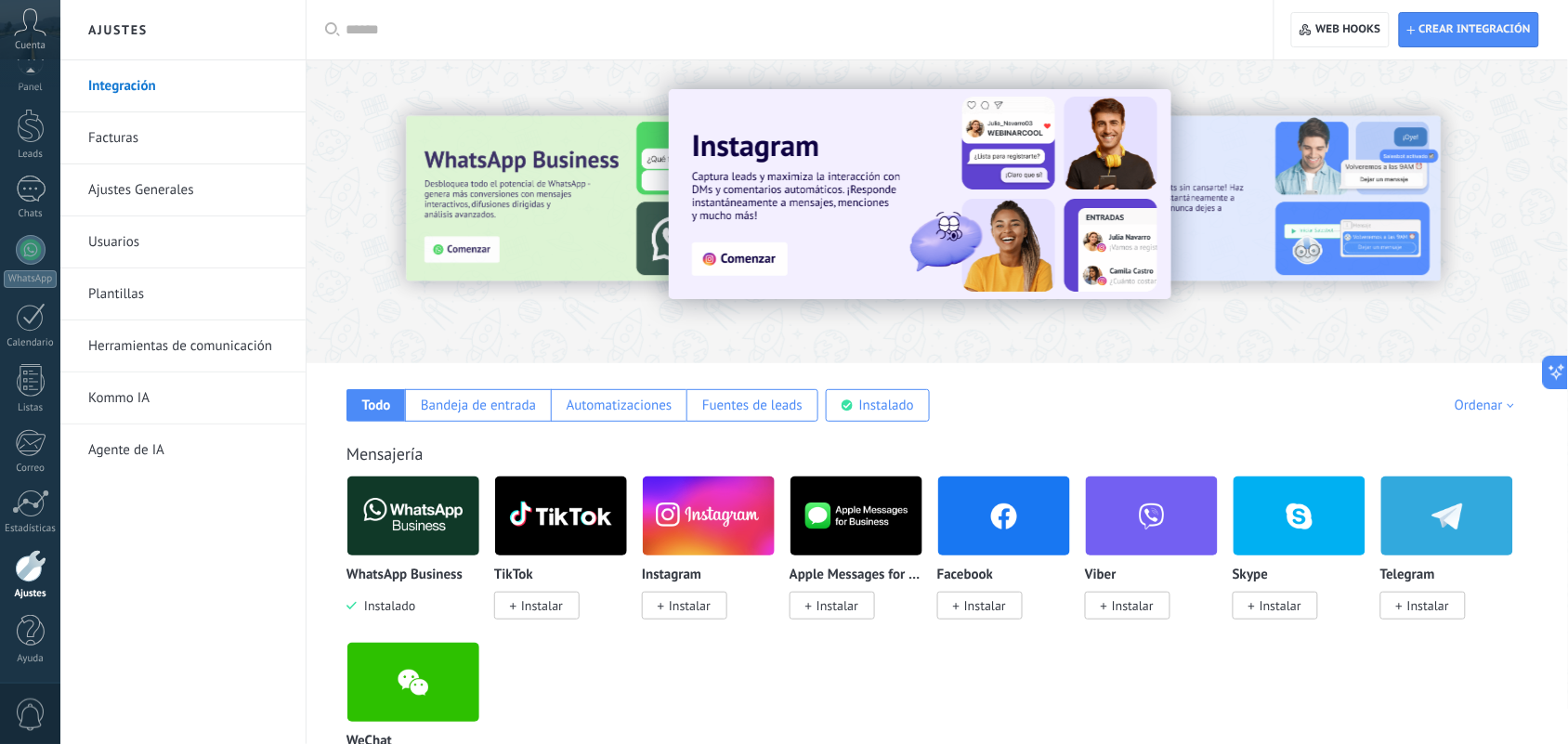 click on "Herramientas de comunicación" at bounding box center (188, 346) 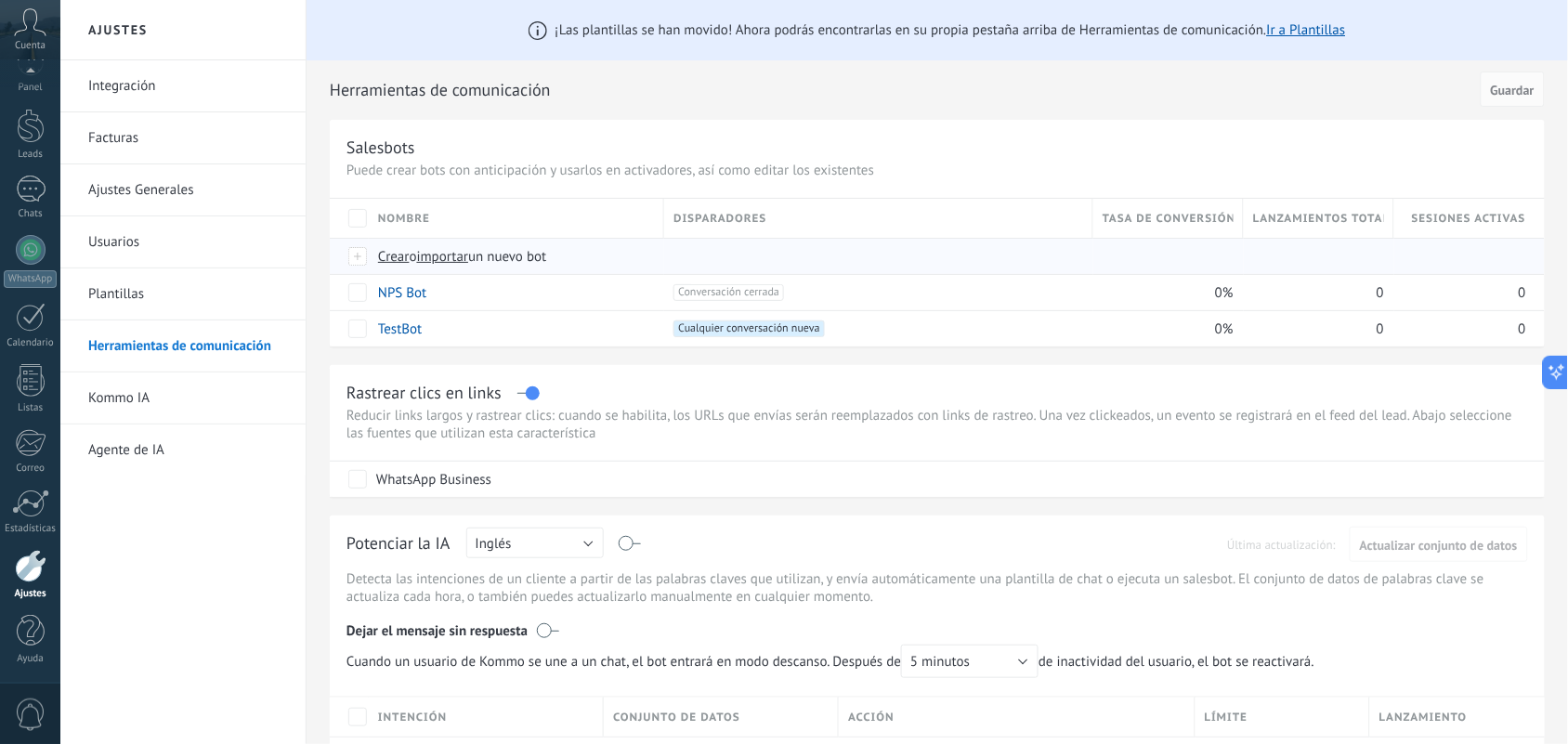 click on "importar" at bounding box center [443, 256] 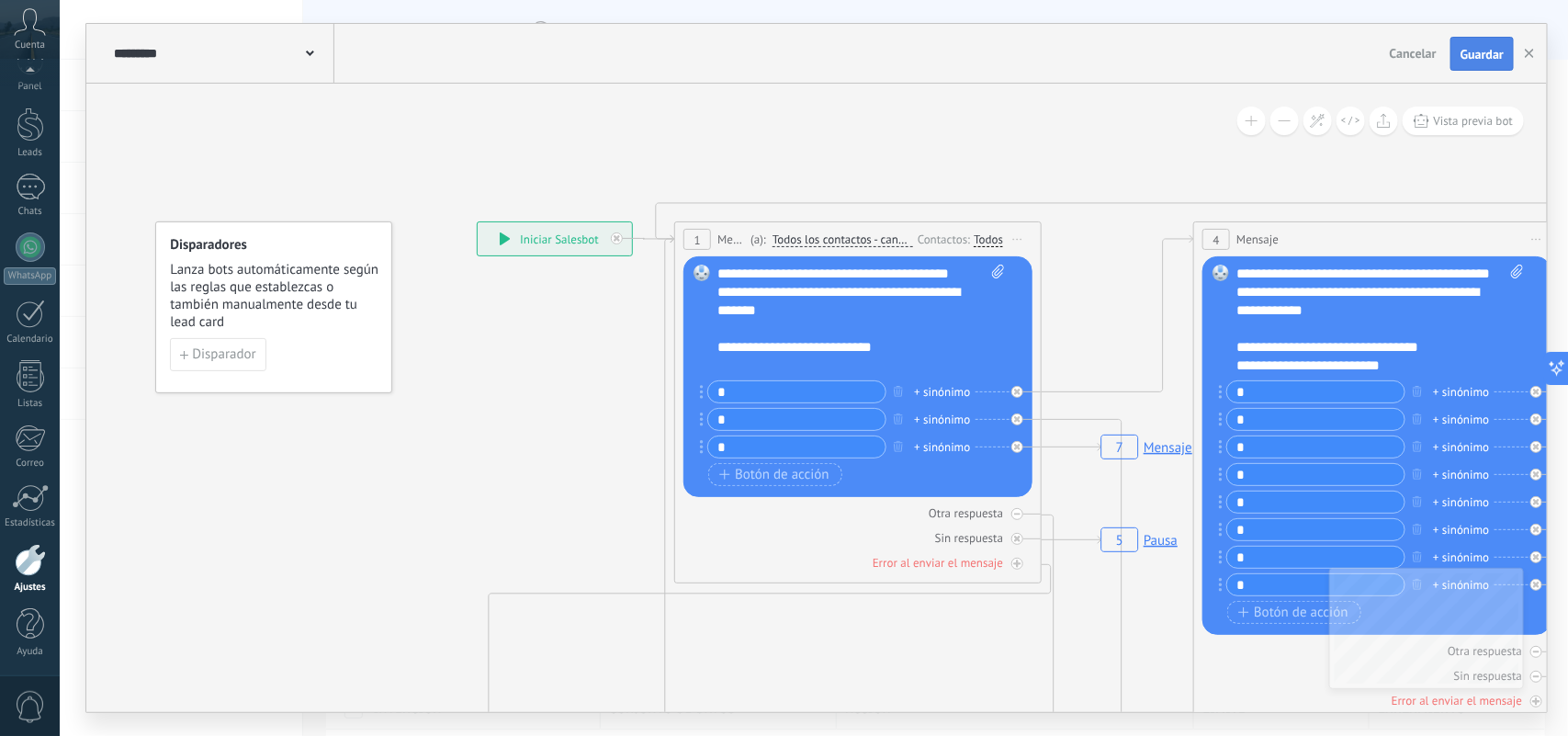 click on "Guardar" at bounding box center [1482, 54] 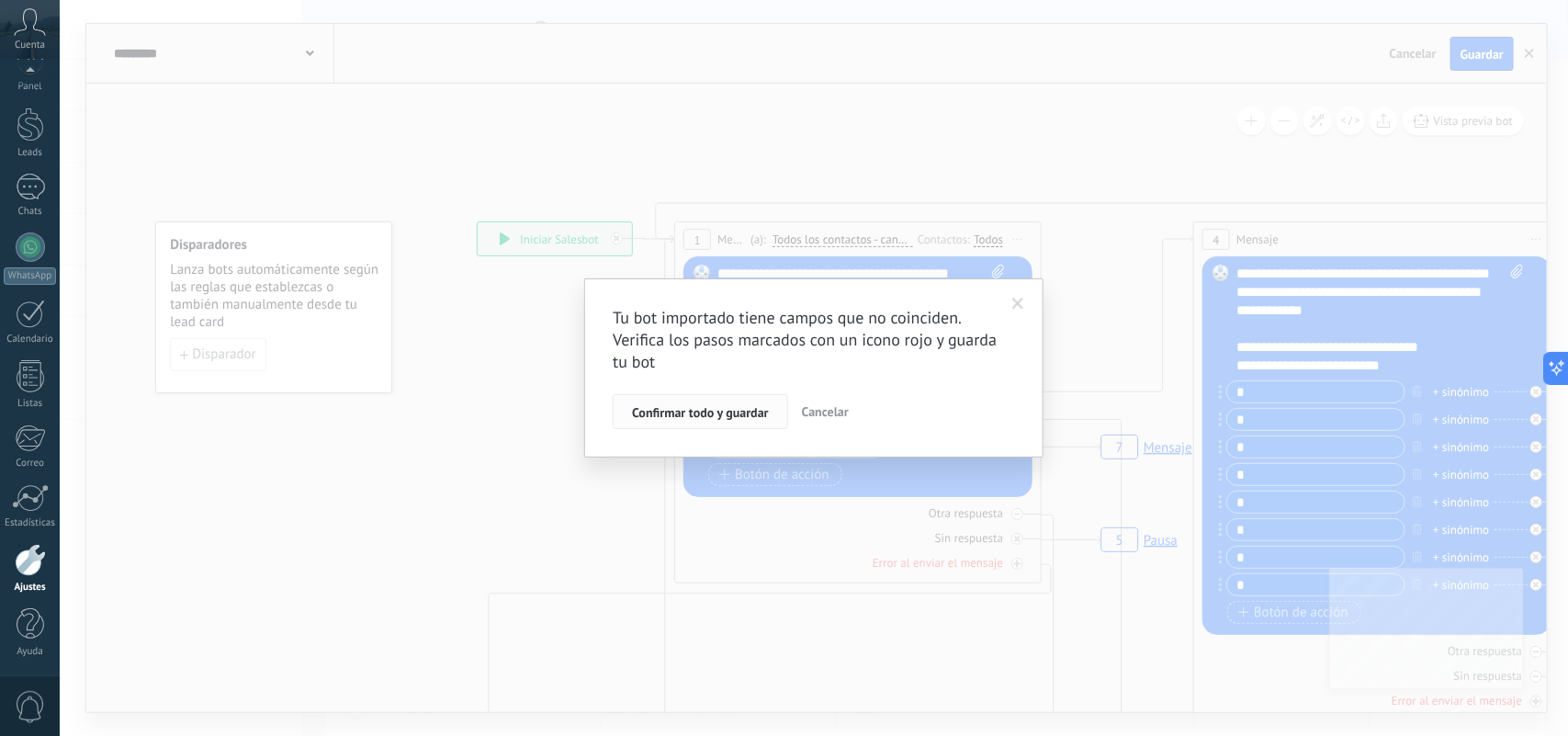 click on "Confirmar todo y guardar" at bounding box center [700, 412] 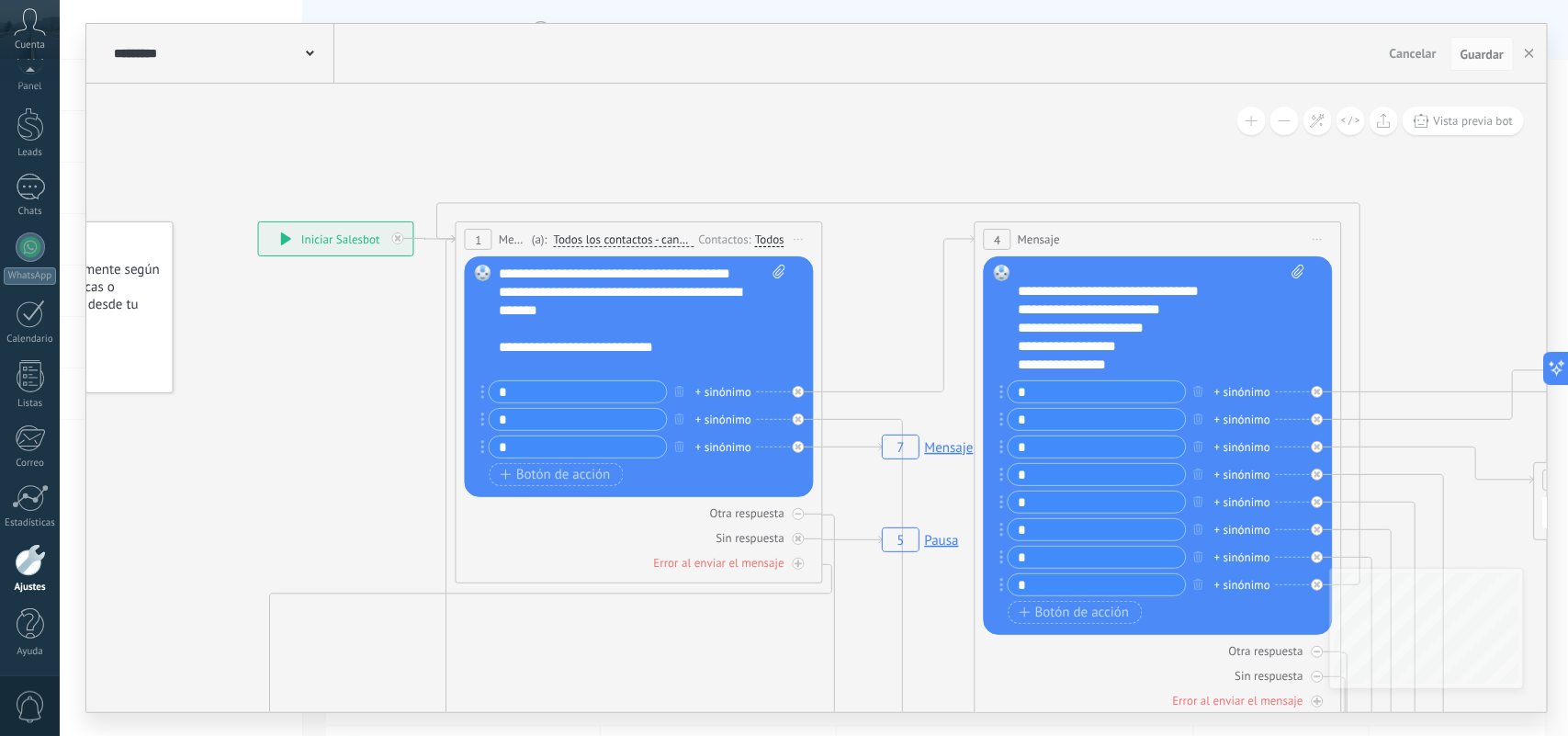 scroll, scrollTop: 61, scrollLeft: 0, axis: vertical 